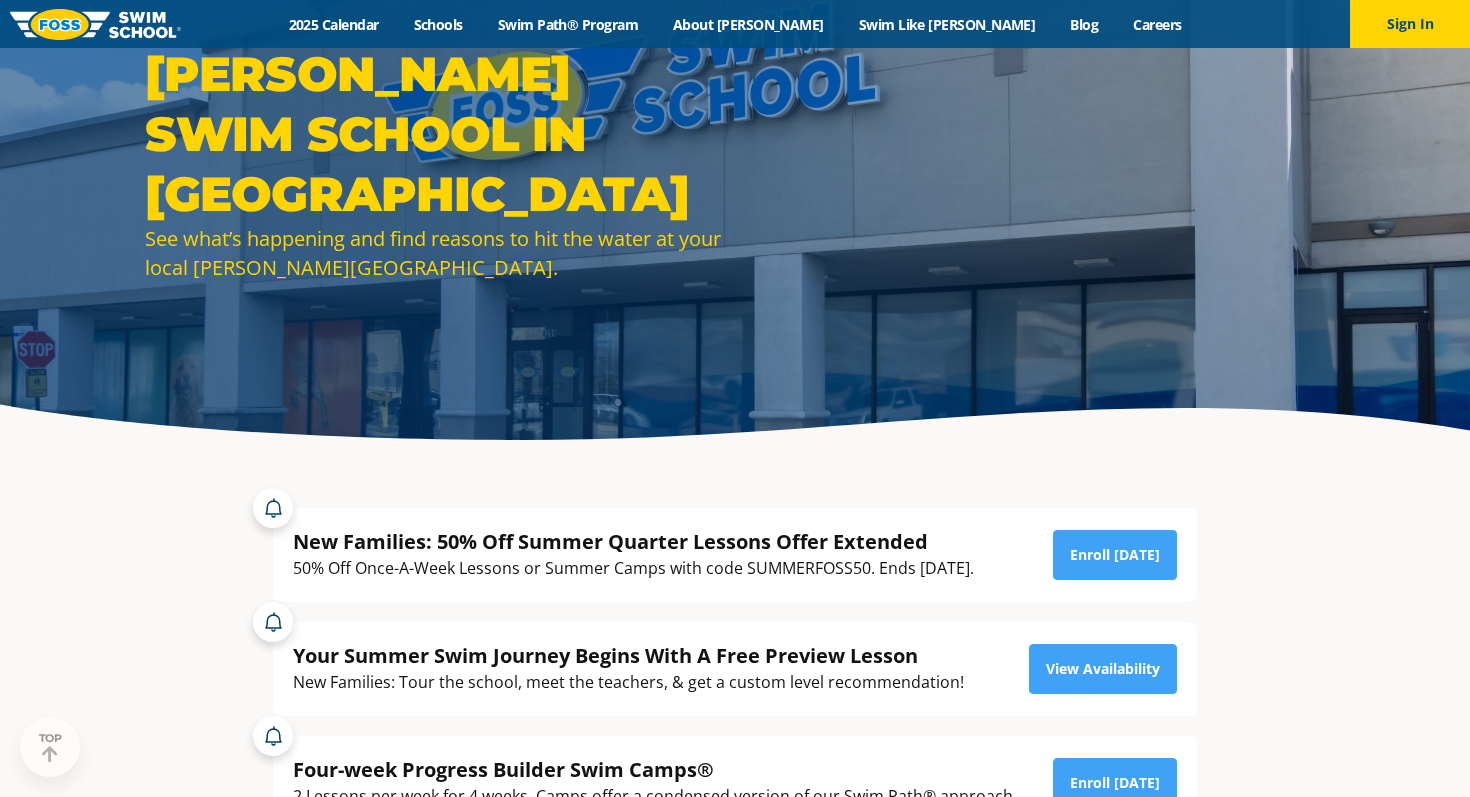 scroll, scrollTop: 0, scrollLeft: 0, axis: both 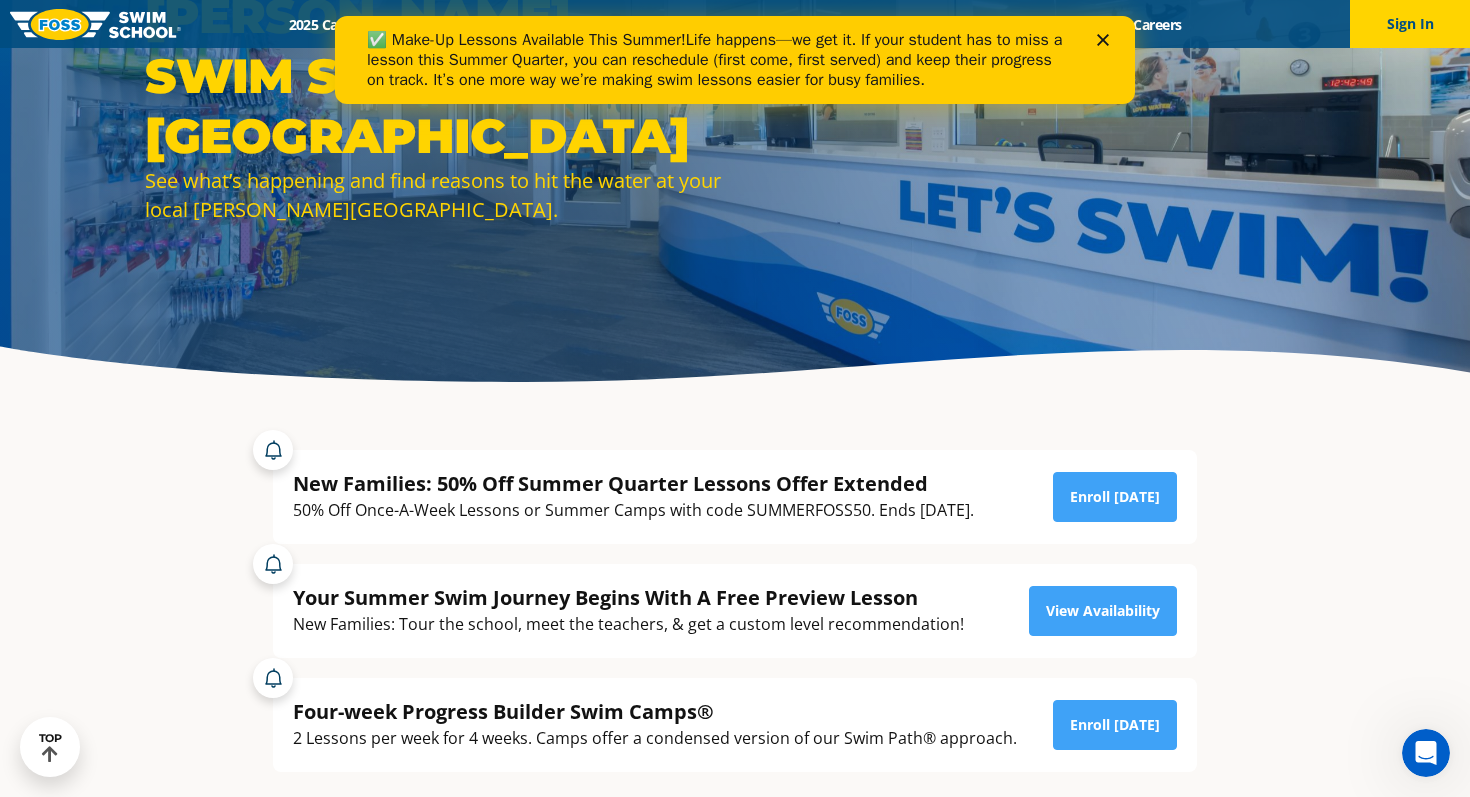 click 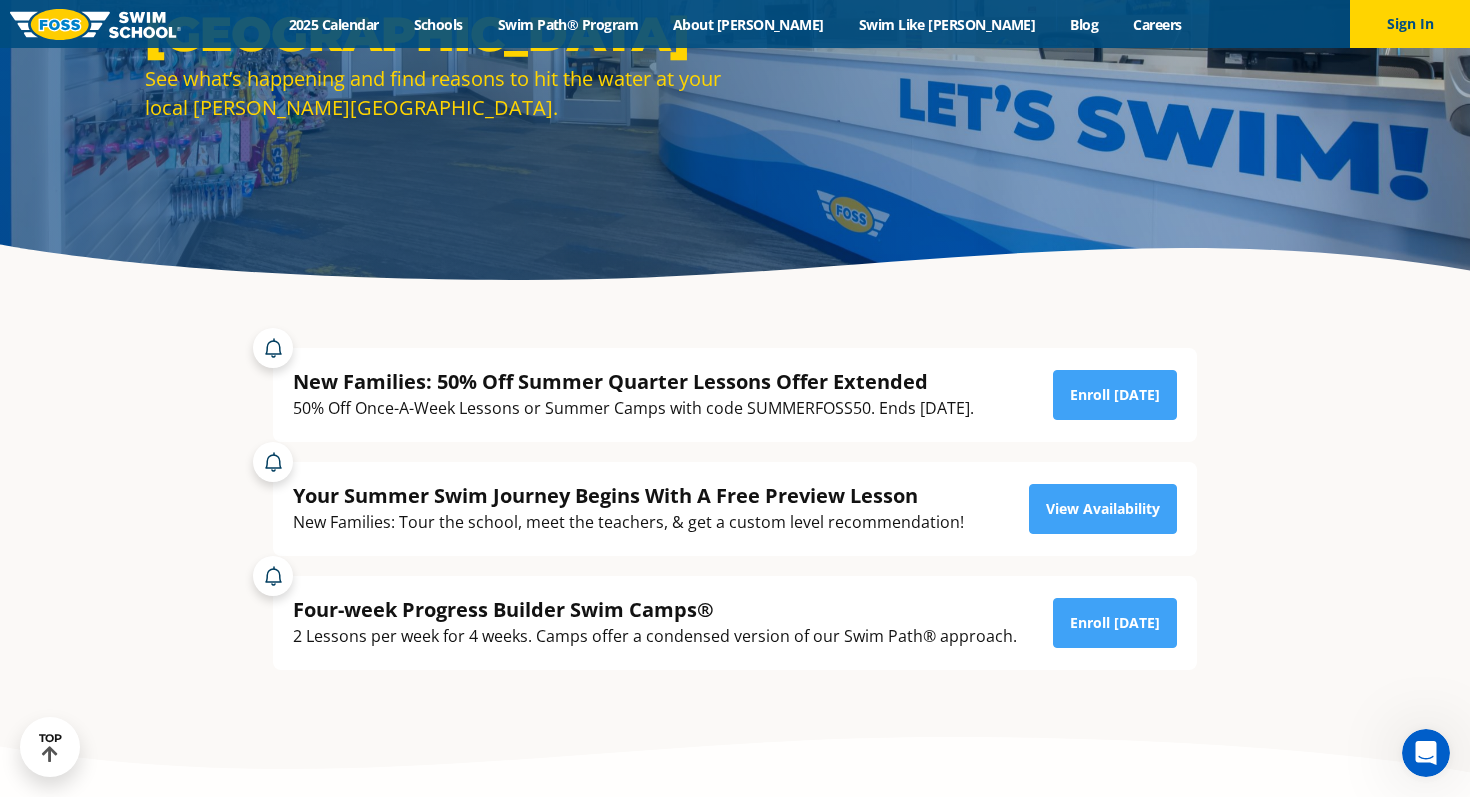 scroll, scrollTop: 269, scrollLeft: 0, axis: vertical 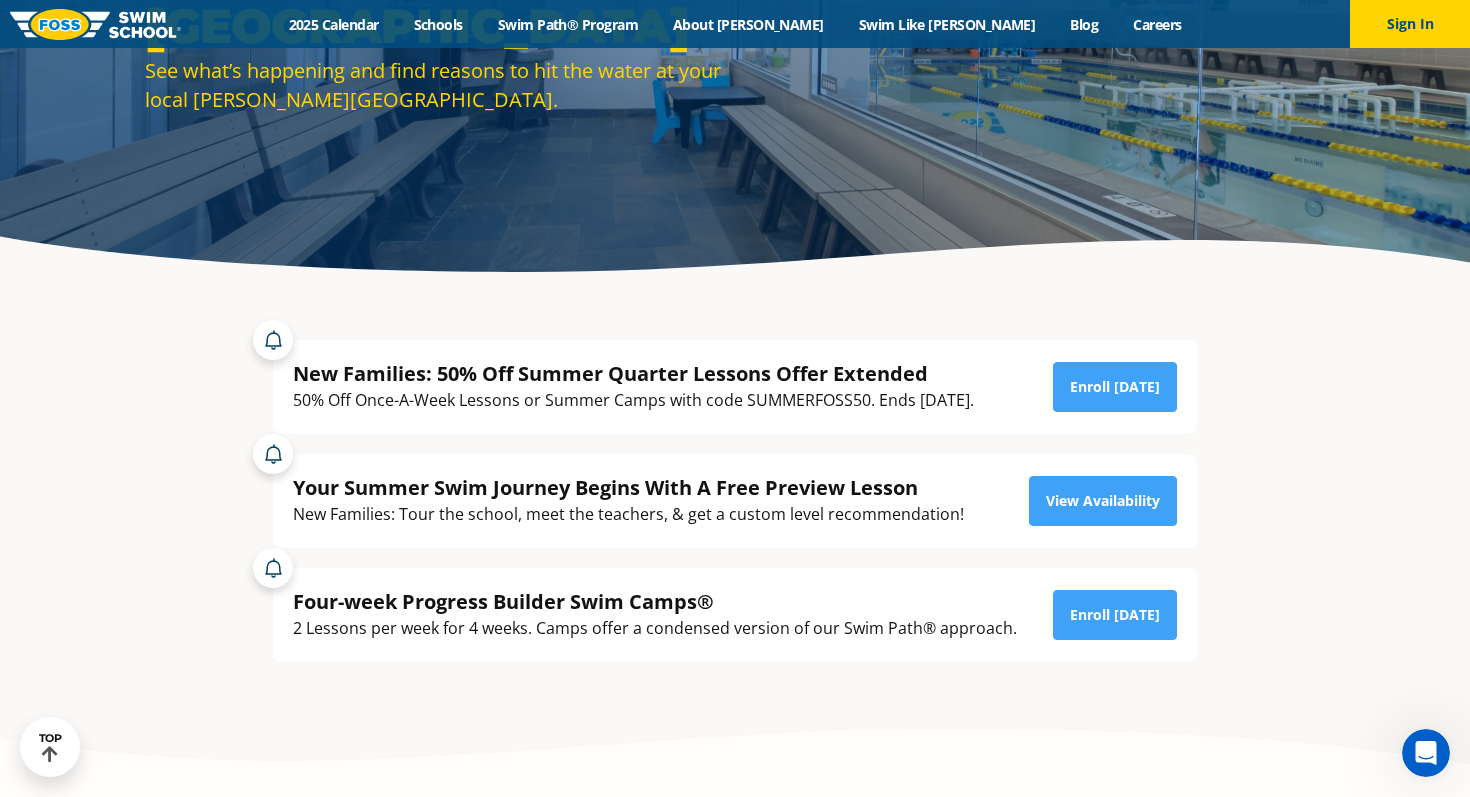 click on "Four-week Progress Builder Swim Camps®" at bounding box center (655, 601) 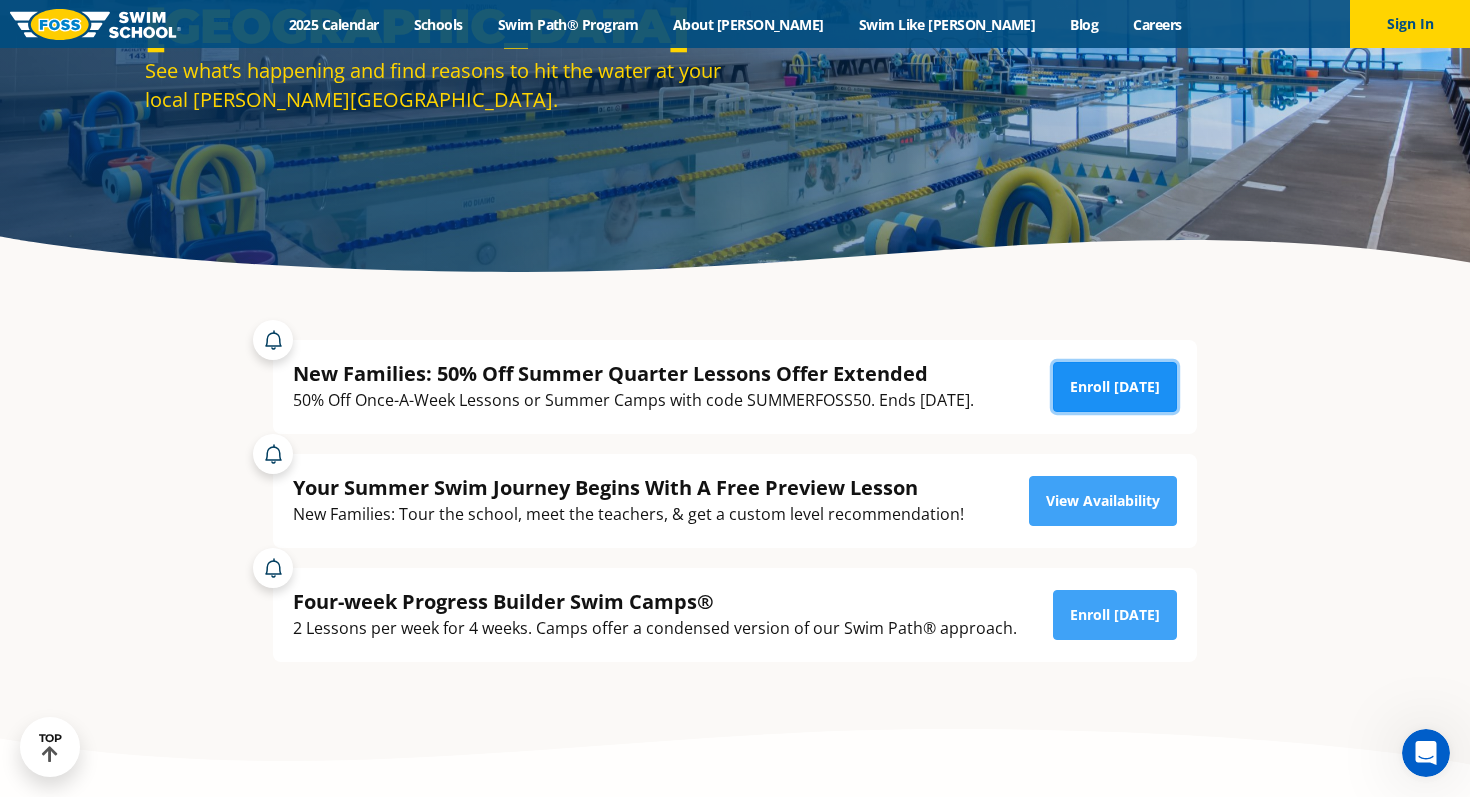 click on "Enroll Today" at bounding box center [1115, 387] 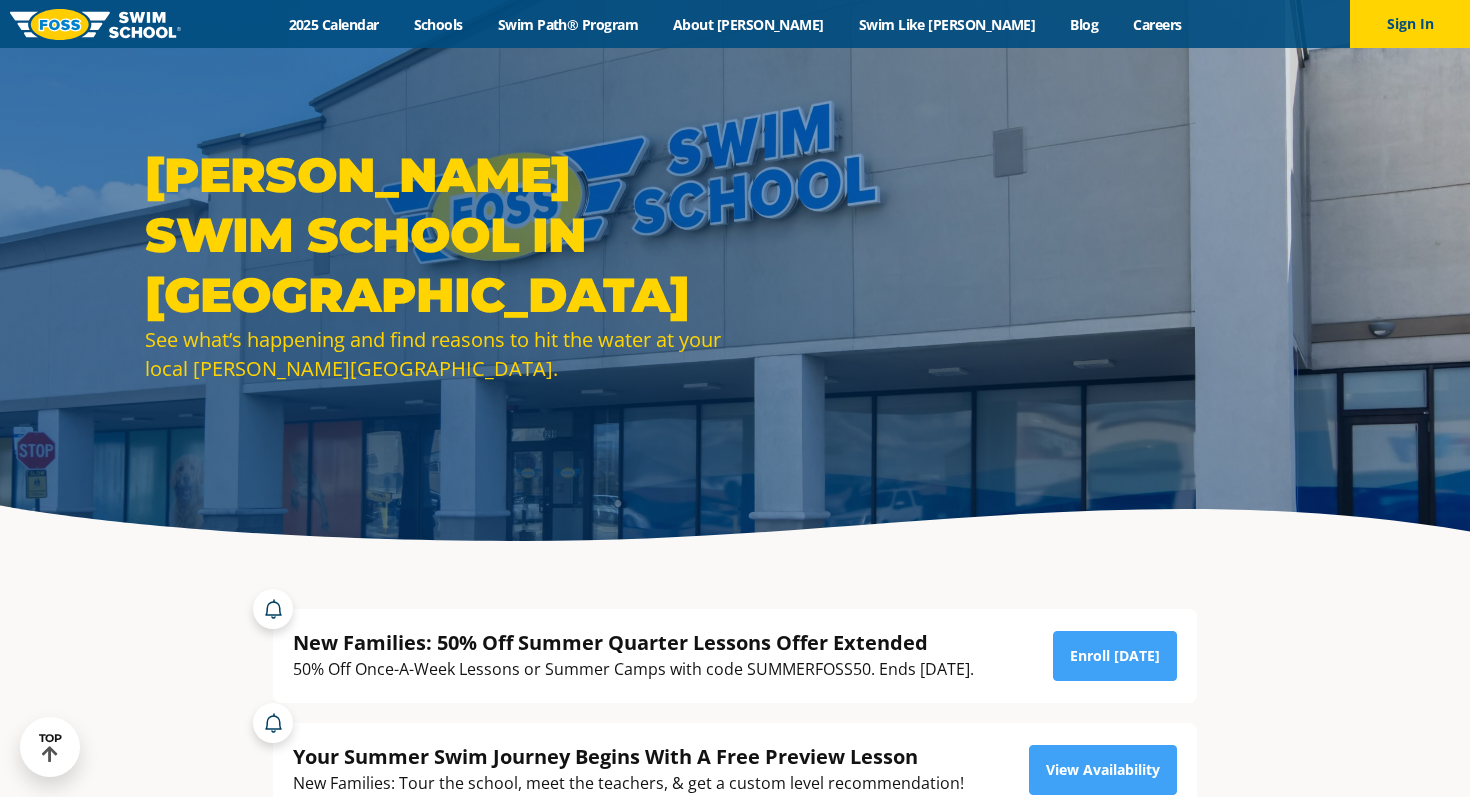 scroll, scrollTop: 336, scrollLeft: 0, axis: vertical 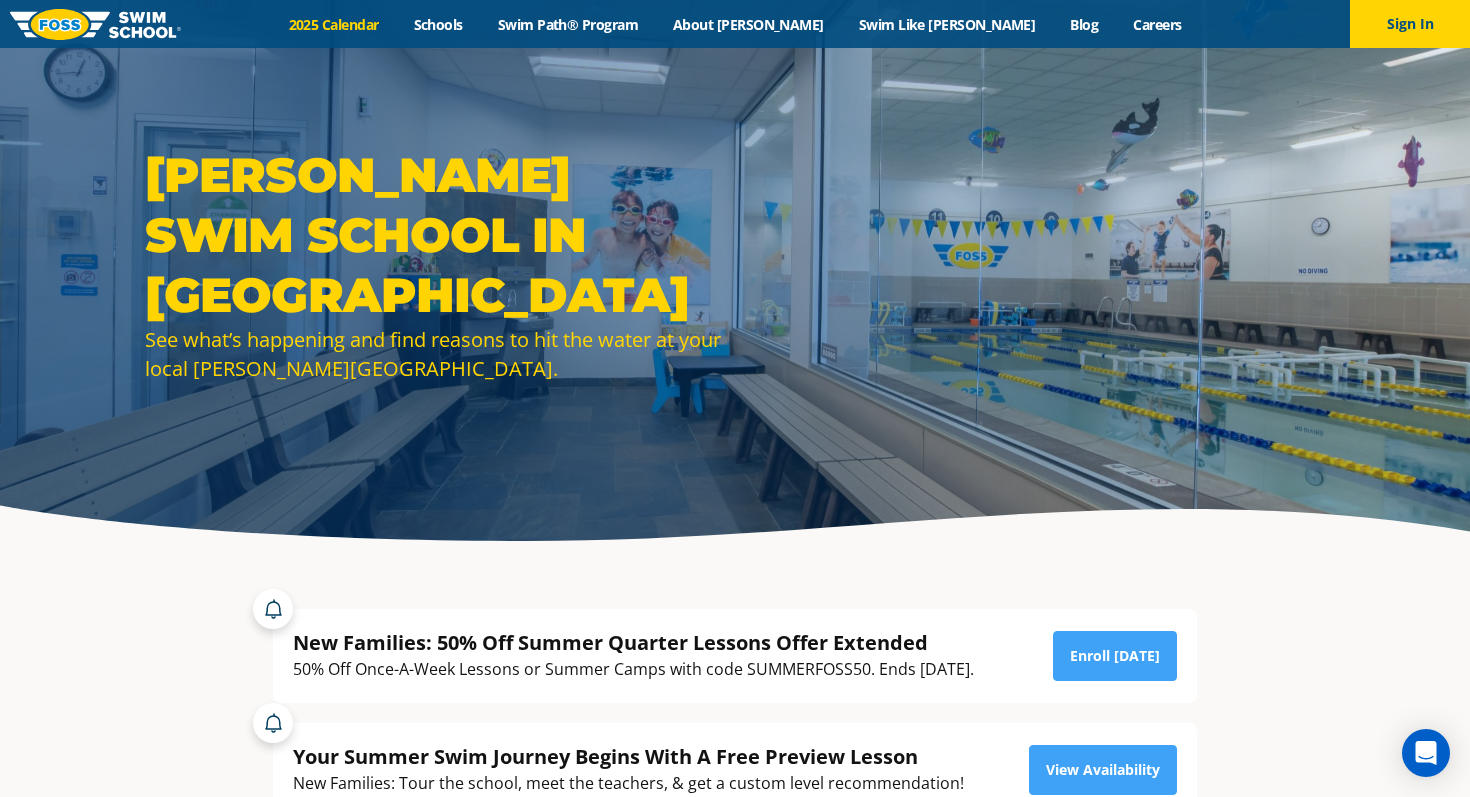 click on "2025 Calendar" at bounding box center [333, 24] 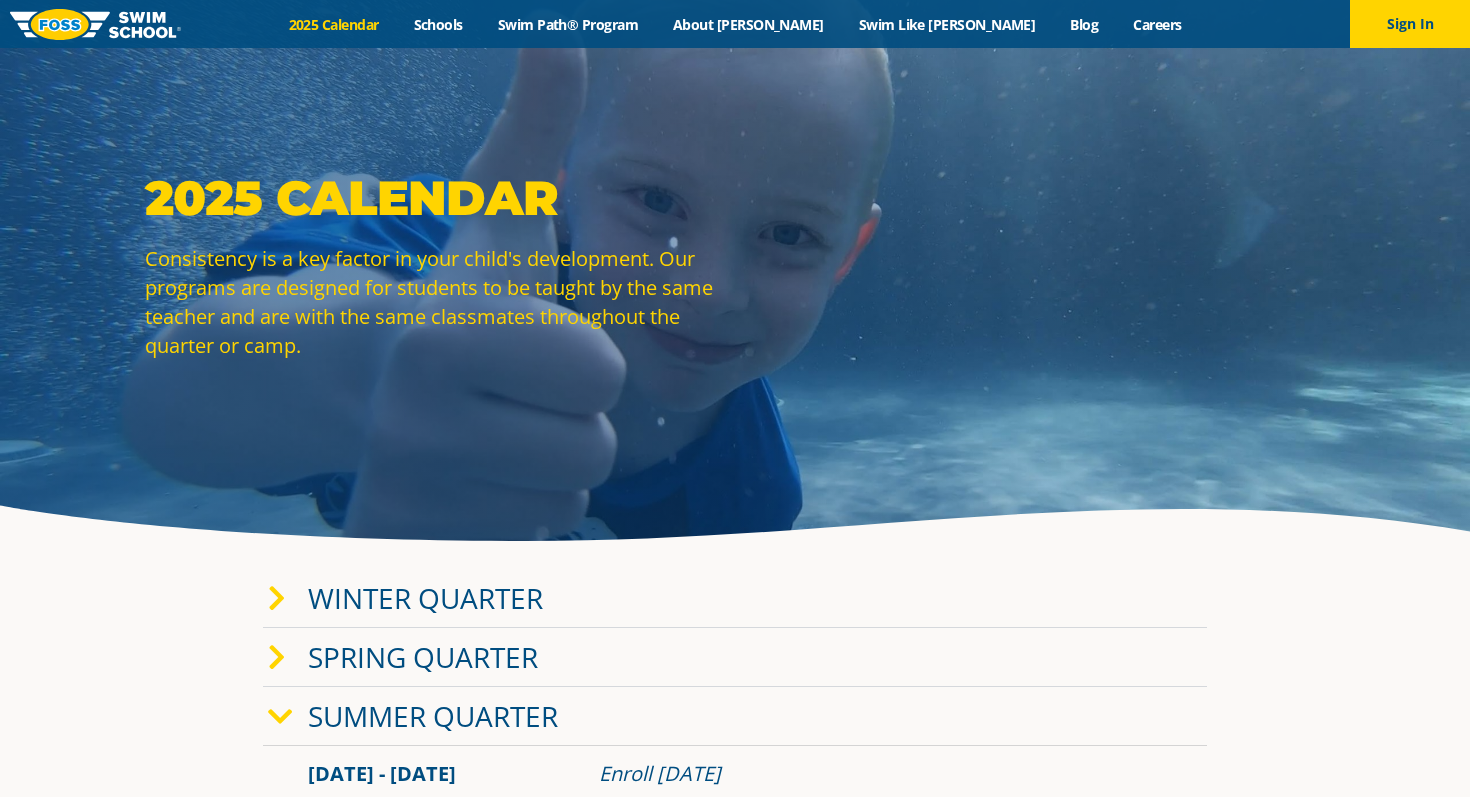 scroll, scrollTop: 0, scrollLeft: 0, axis: both 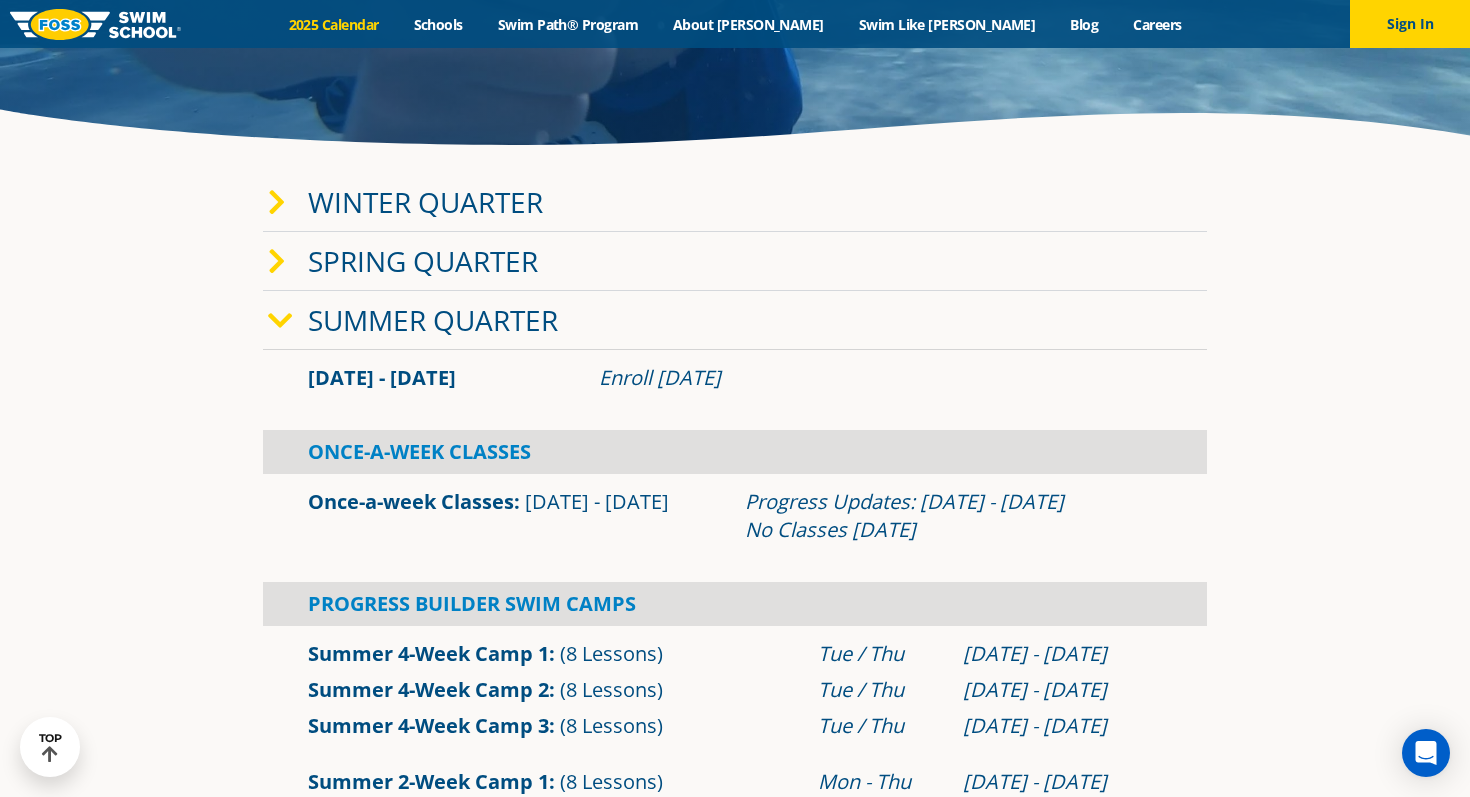 click on "Summer Quarter" at bounding box center (433, 320) 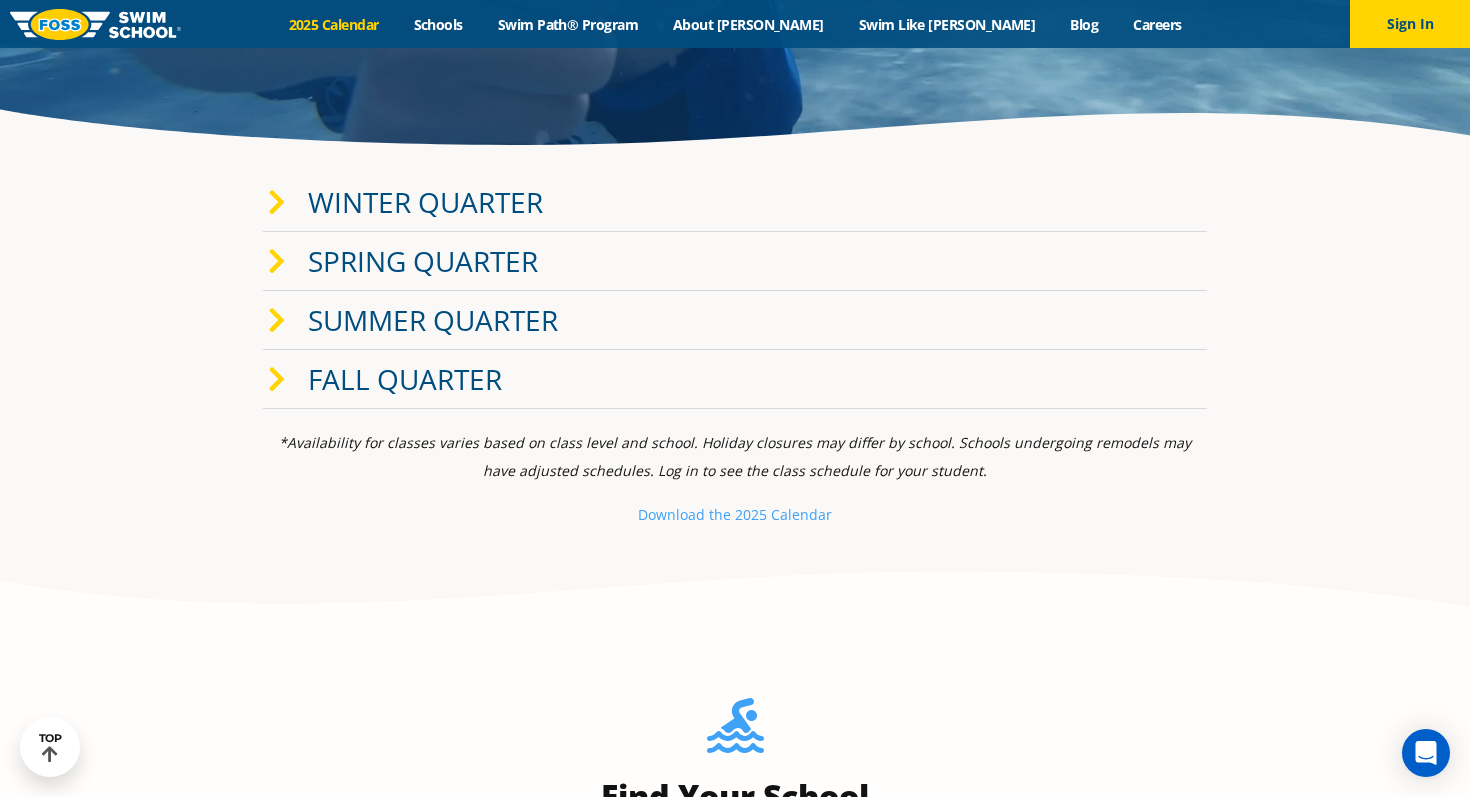 click on "Summer Quarter" at bounding box center (433, 320) 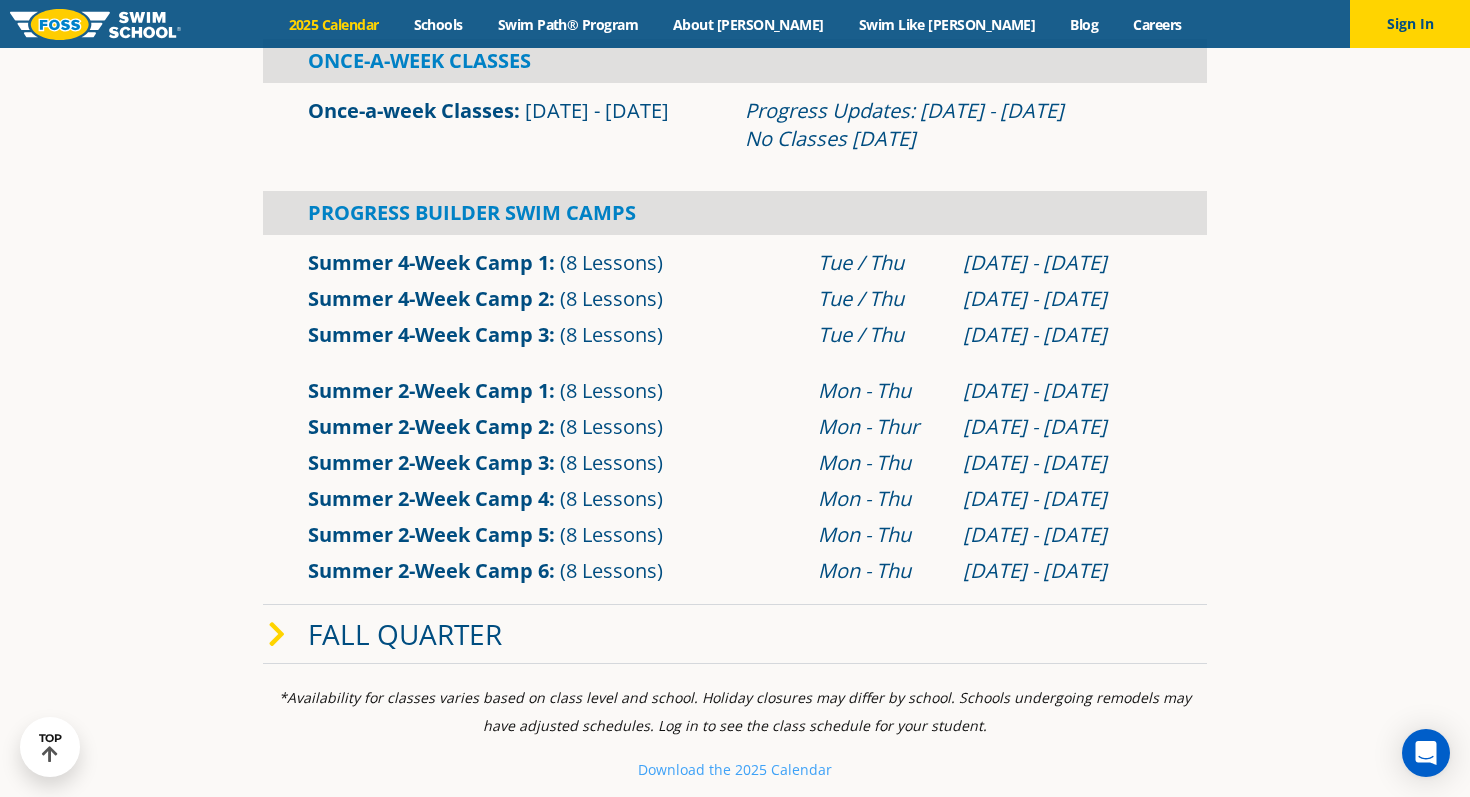 scroll, scrollTop: 804, scrollLeft: 0, axis: vertical 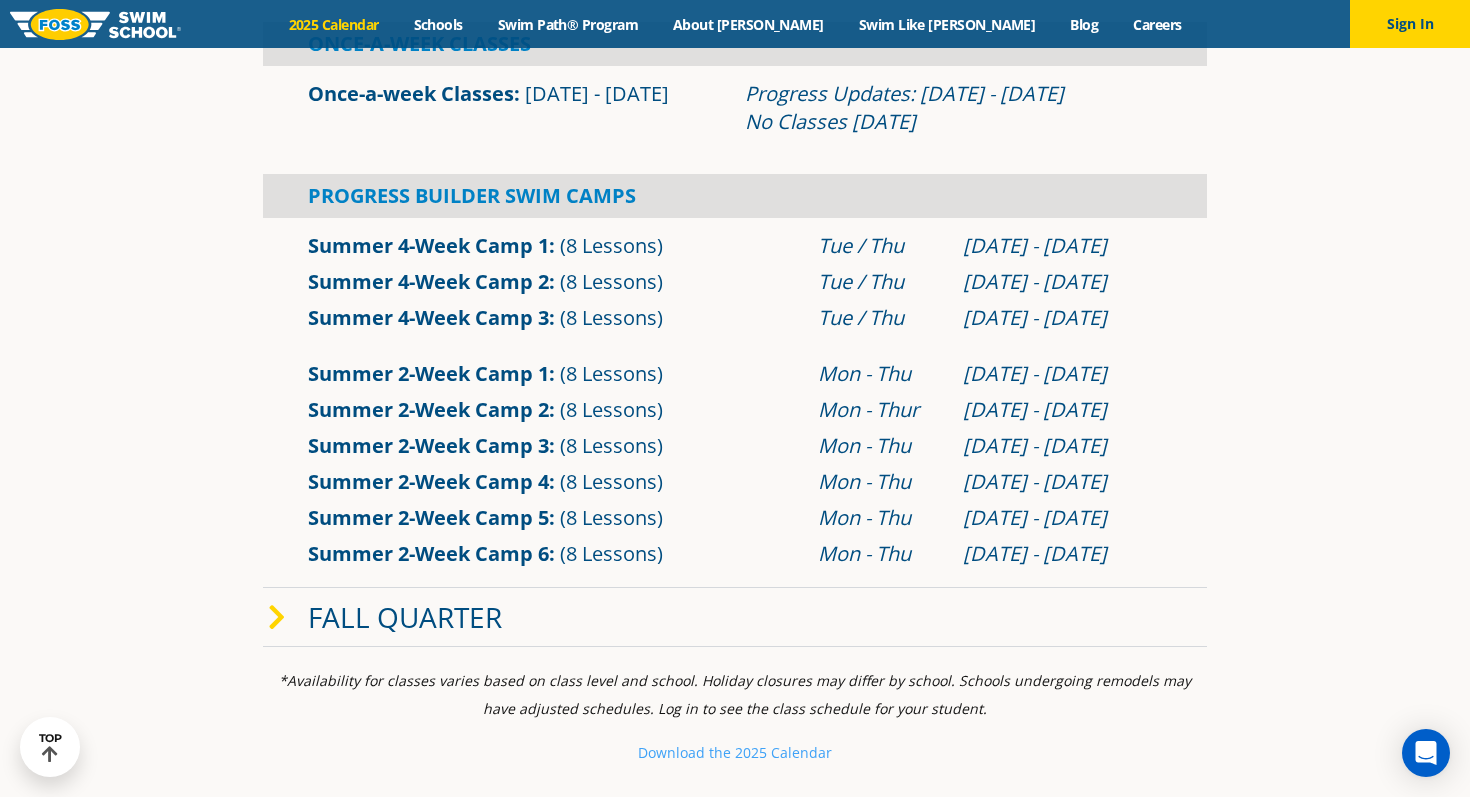click on "Fall Quarter" at bounding box center [735, 617] 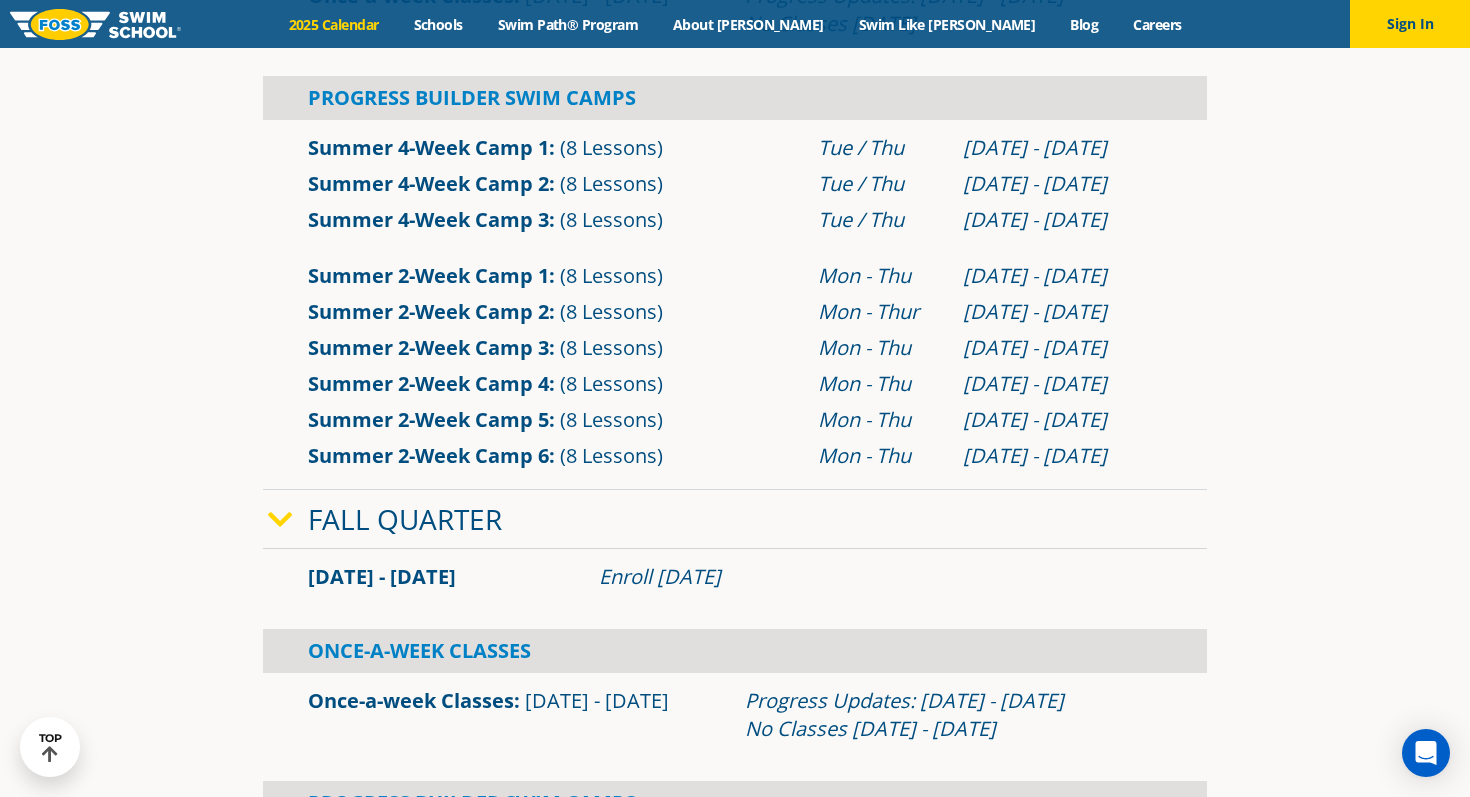 scroll, scrollTop: 905, scrollLeft: 0, axis: vertical 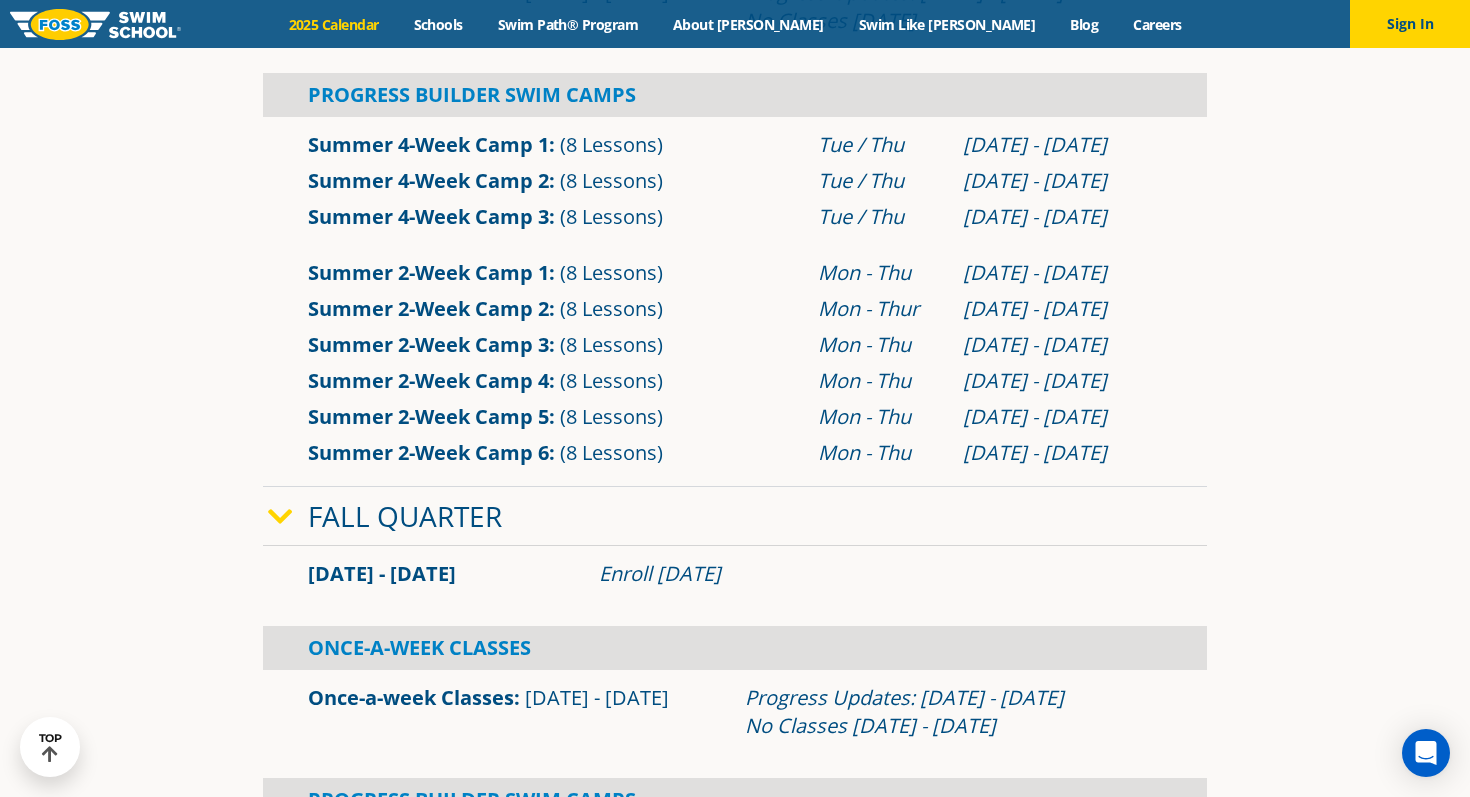 click on "Sep 2 - Dec 22
Enroll July 29, 2025" at bounding box center [735, 574] 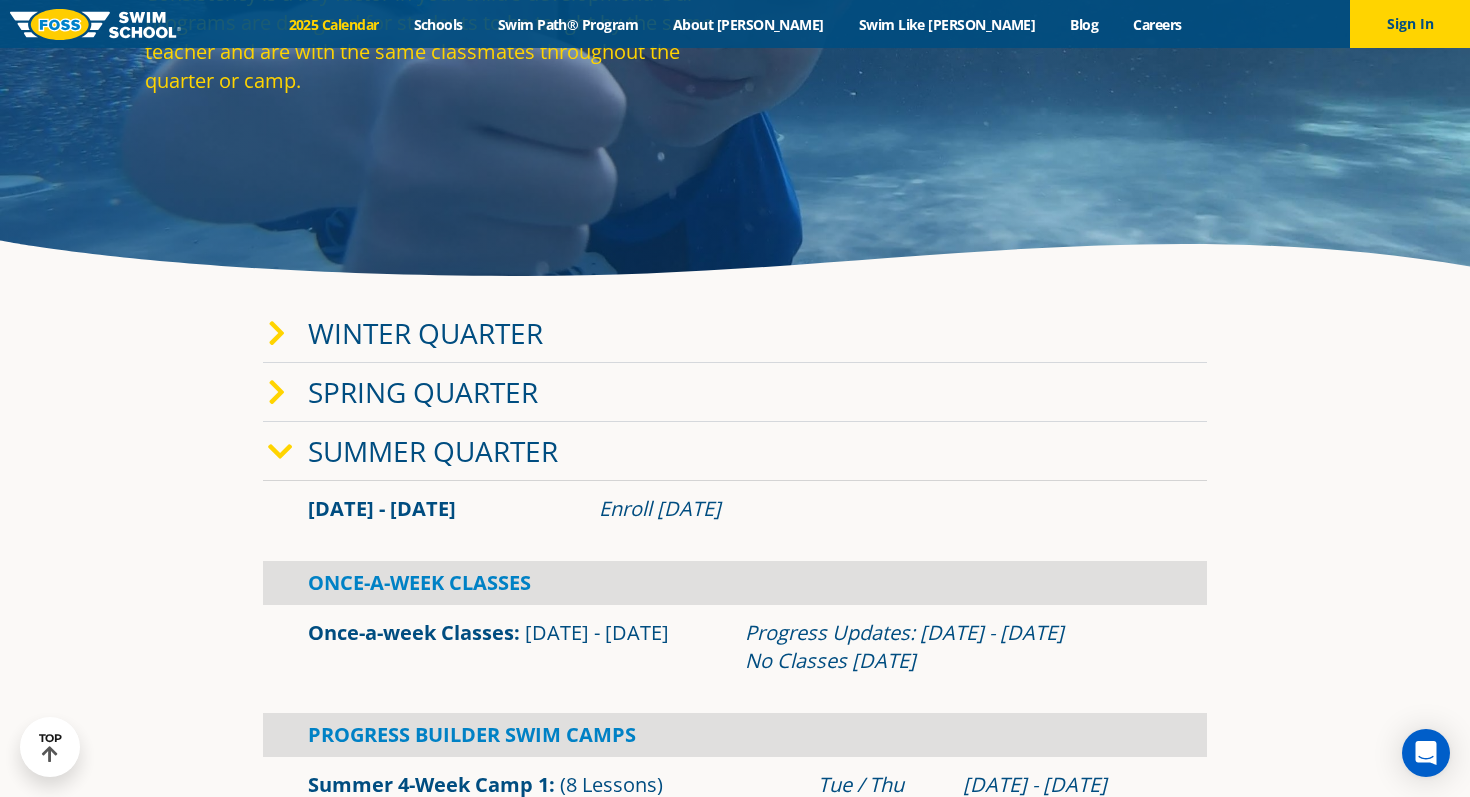 scroll, scrollTop: 286, scrollLeft: 0, axis: vertical 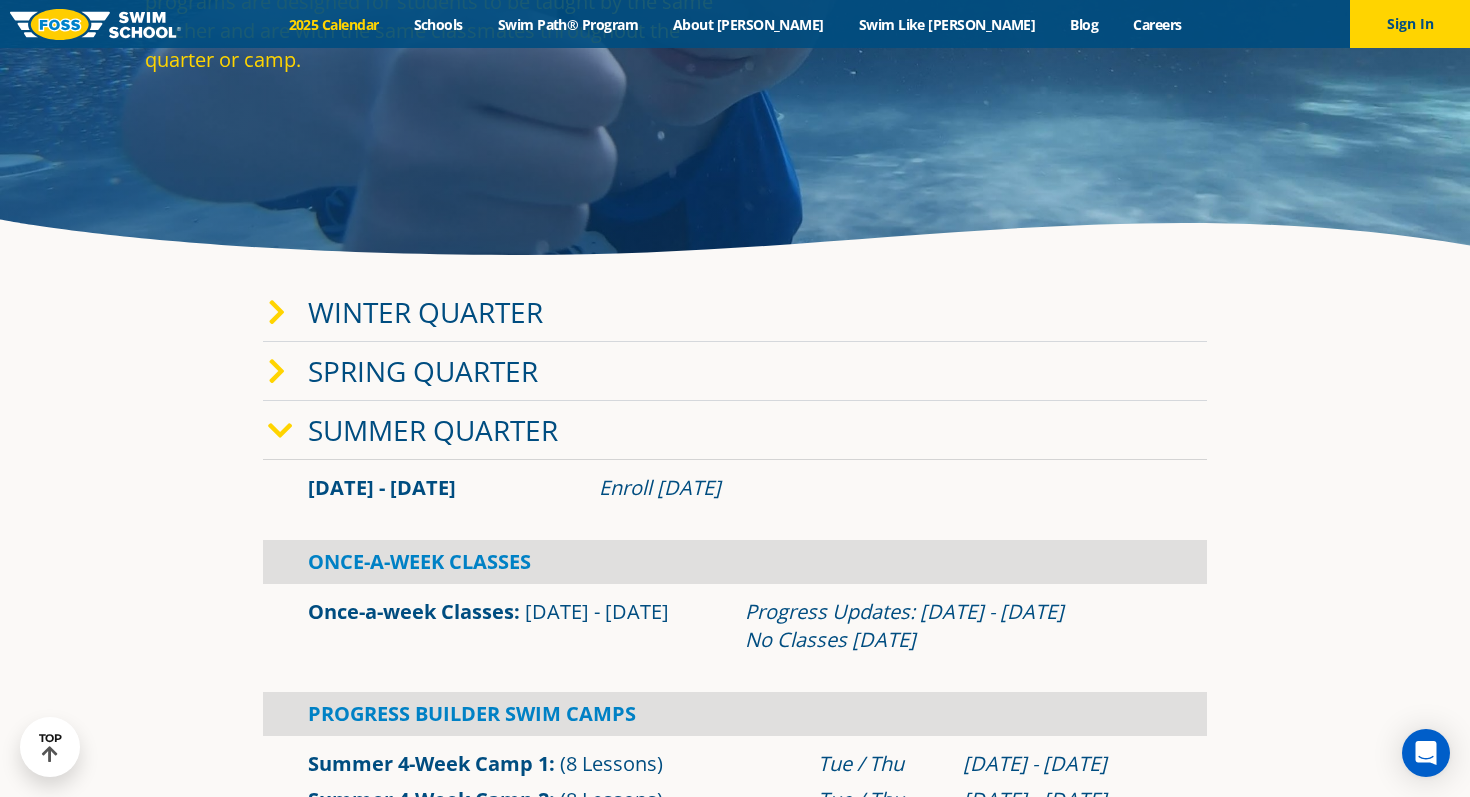 click on "Summer Quarter" at bounding box center [735, 430] 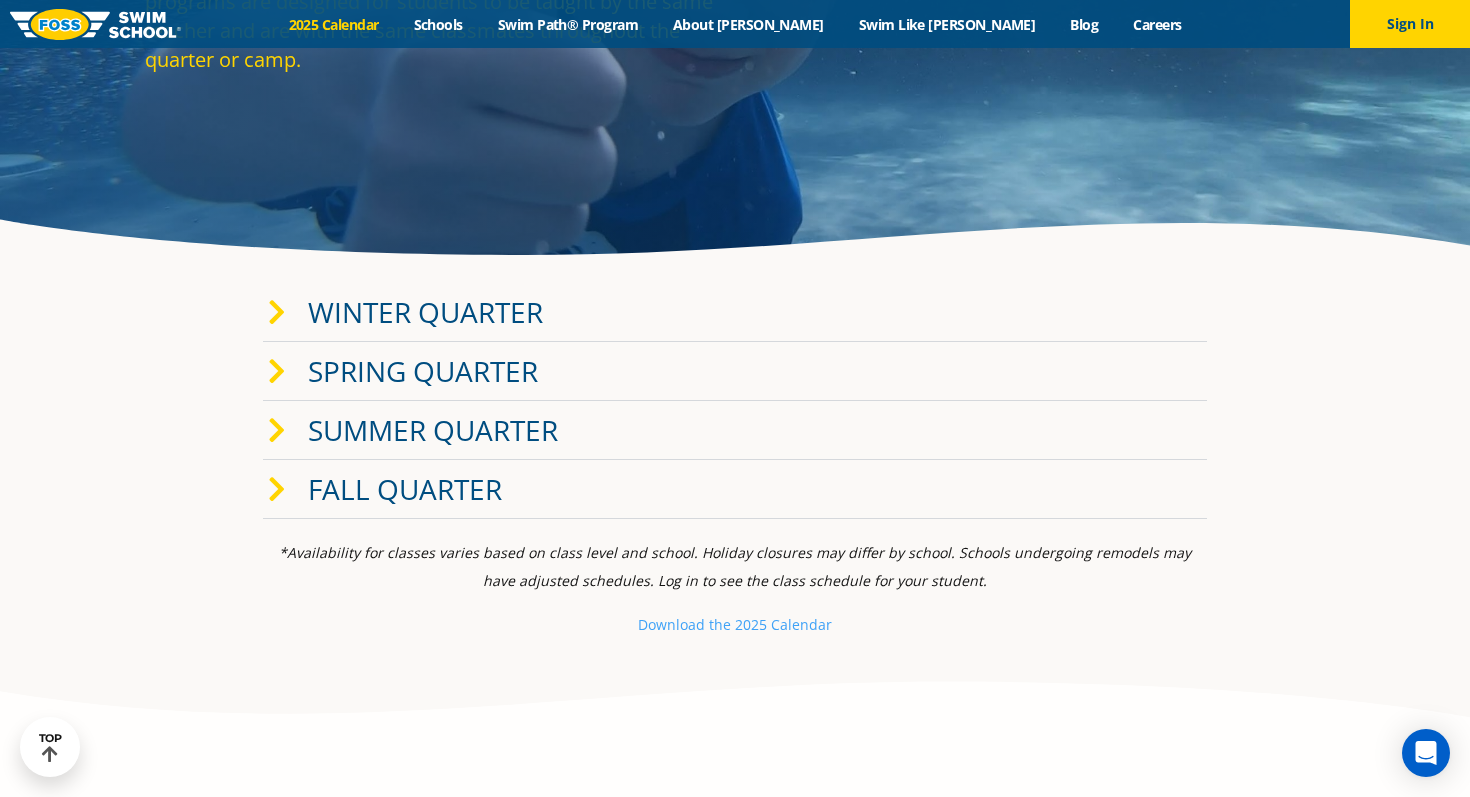 click on "Summer Quarter" at bounding box center (433, 430) 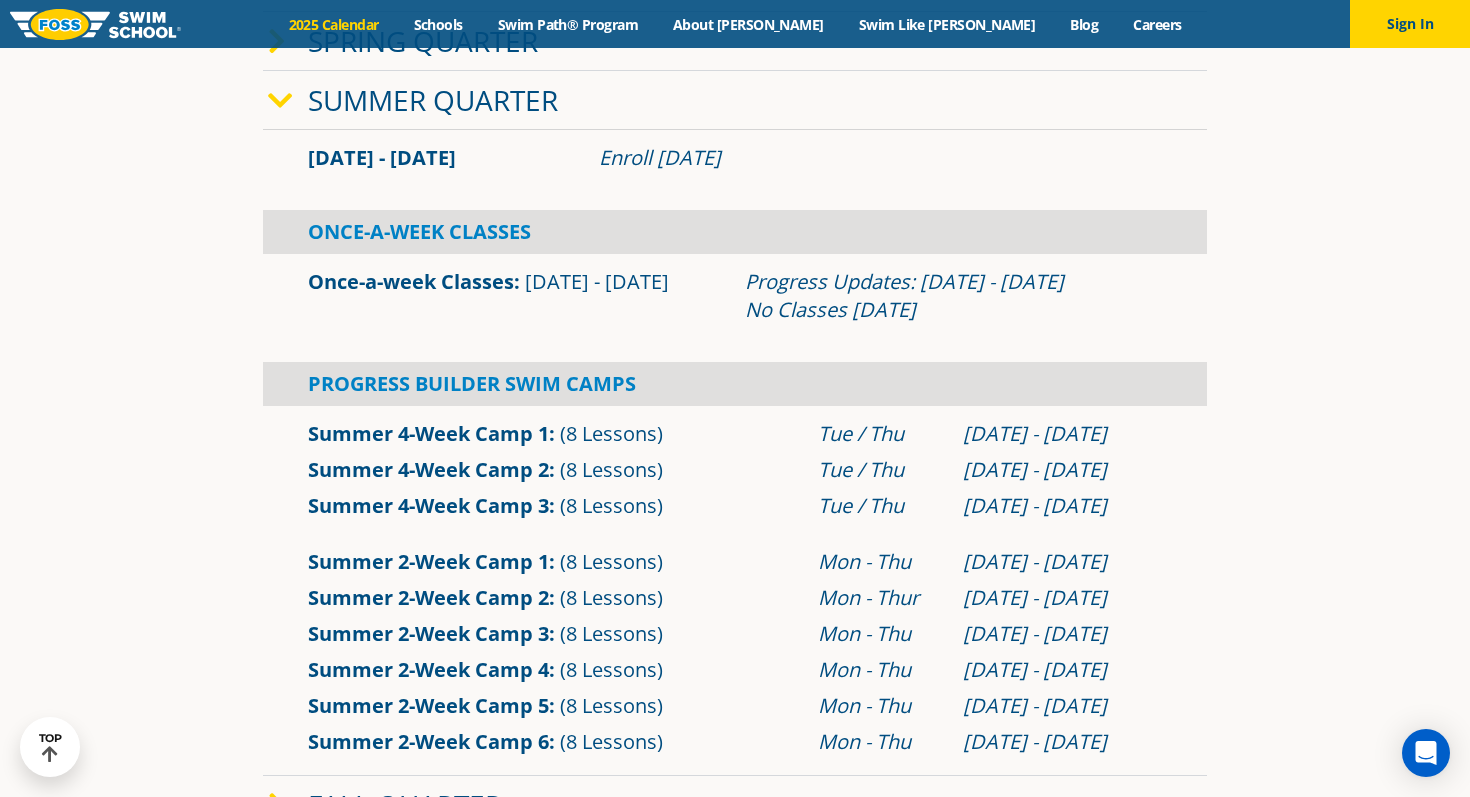 scroll, scrollTop: 627, scrollLeft: 0, axis: vertical 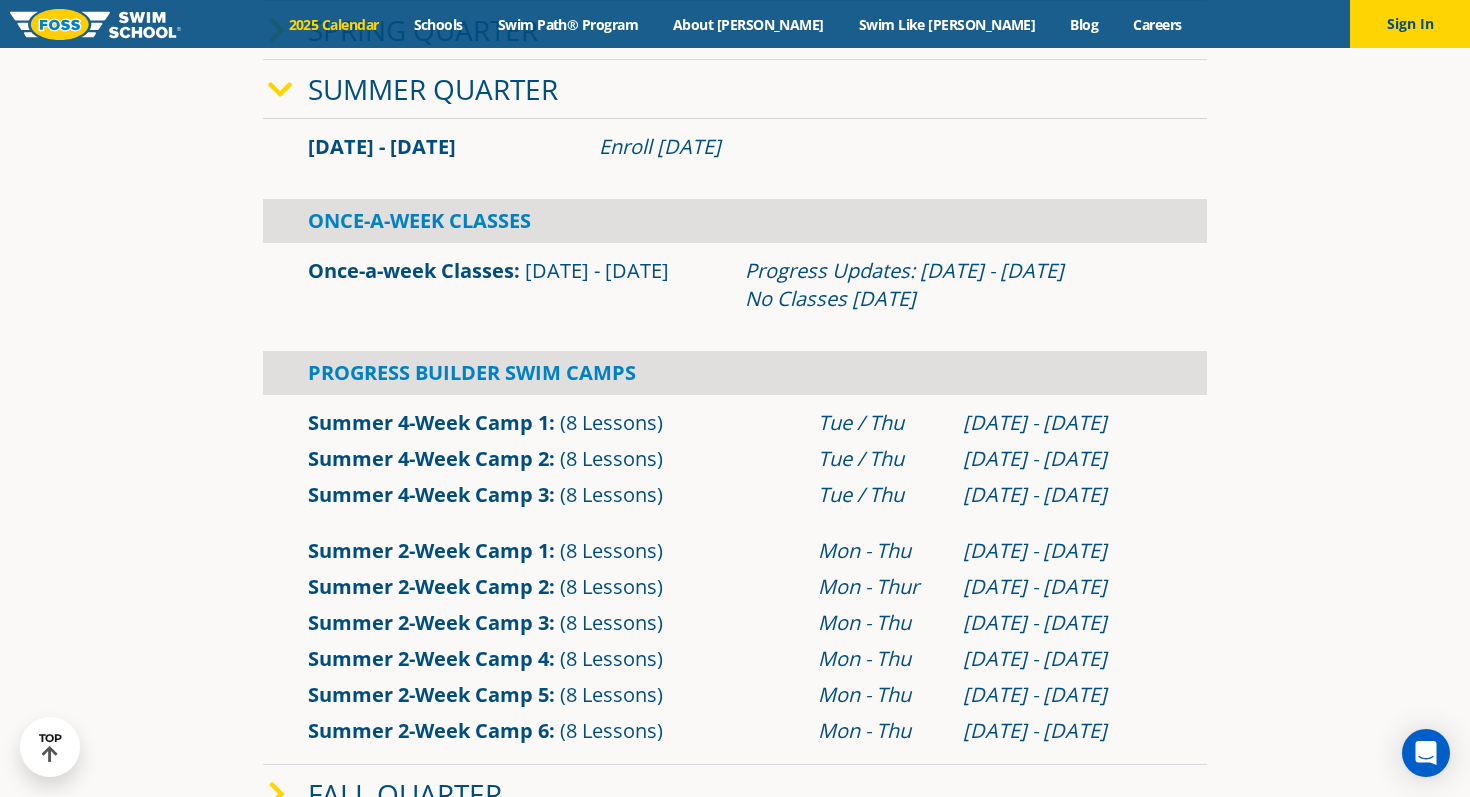 click on "Jul 8 - Jul 31" at bounding box center (1062, 459) 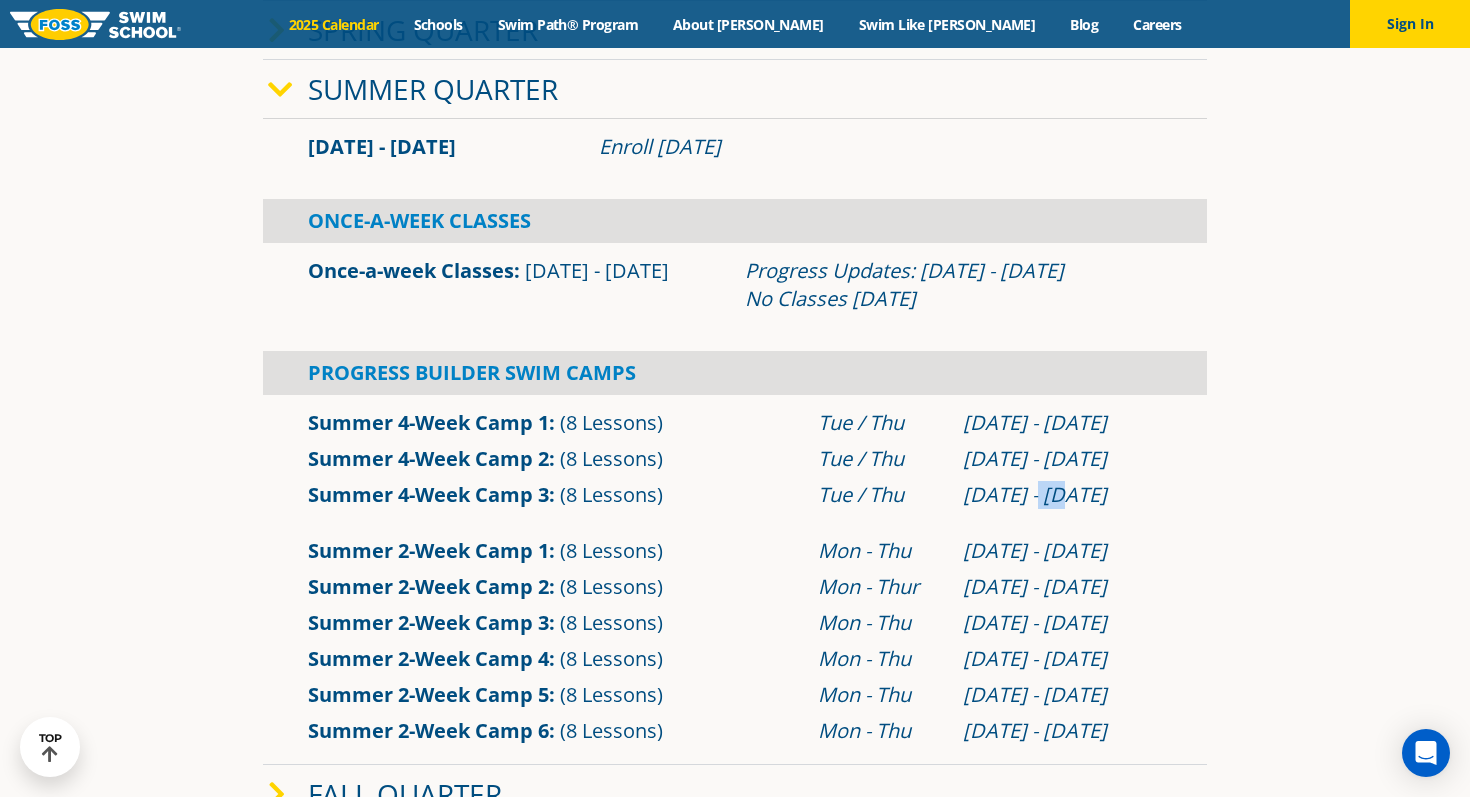 click on "Aug 5 - Aug 28" at bounding box center [1062, 495] 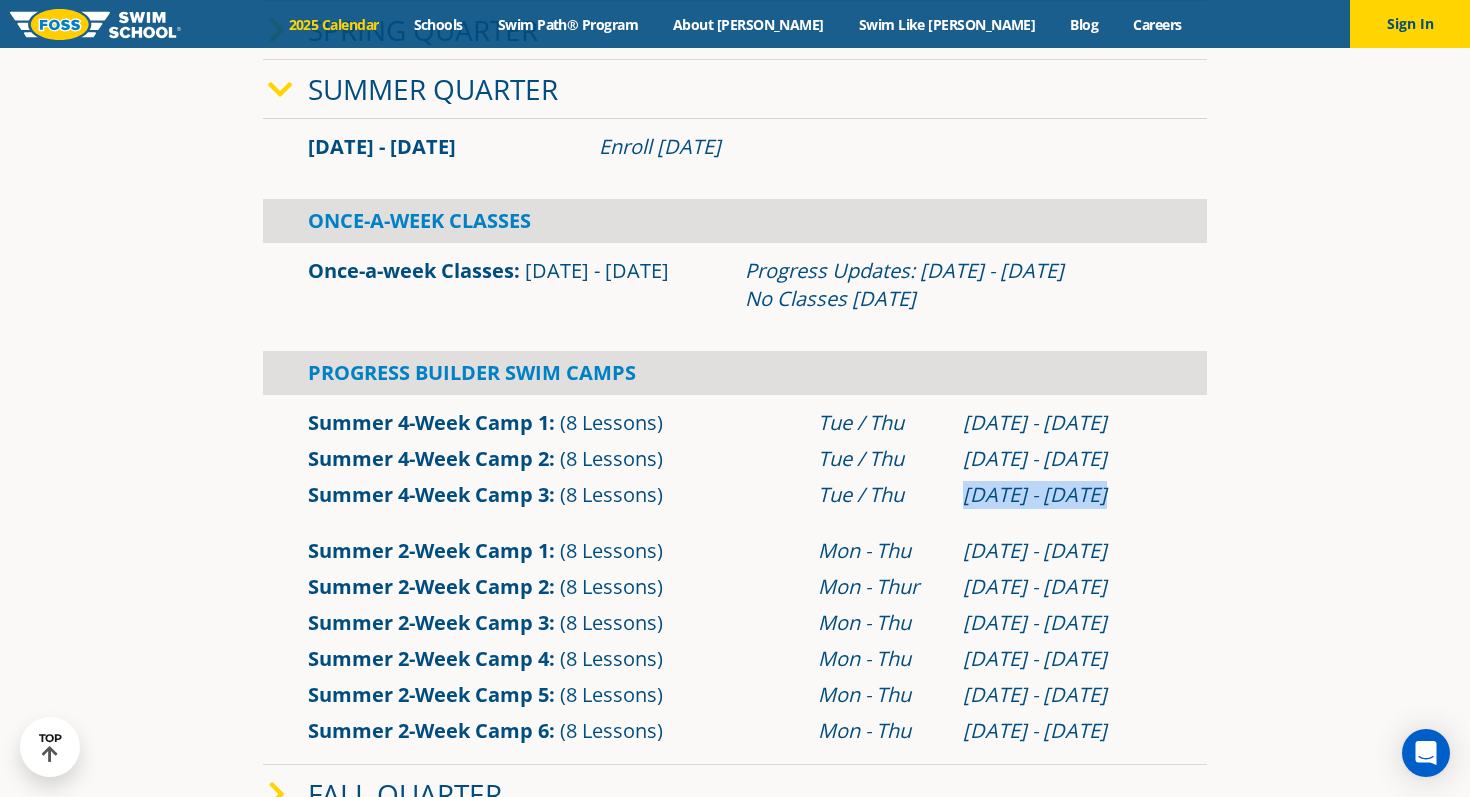 click on "Aug 5 - Aug 28" at bounding box center [1062, 495] 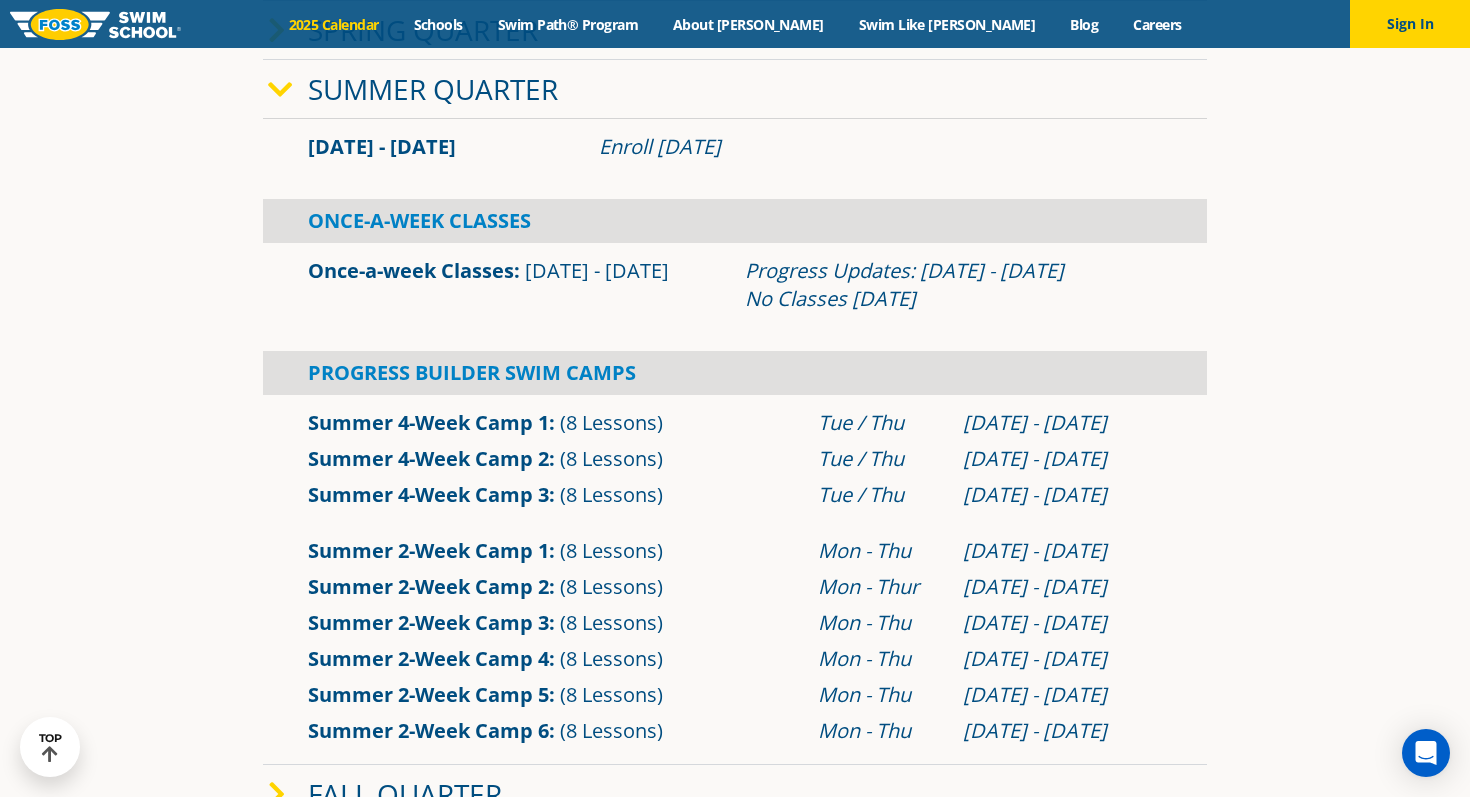 click on "Tue / Thu" at bounding box center (881, 495) 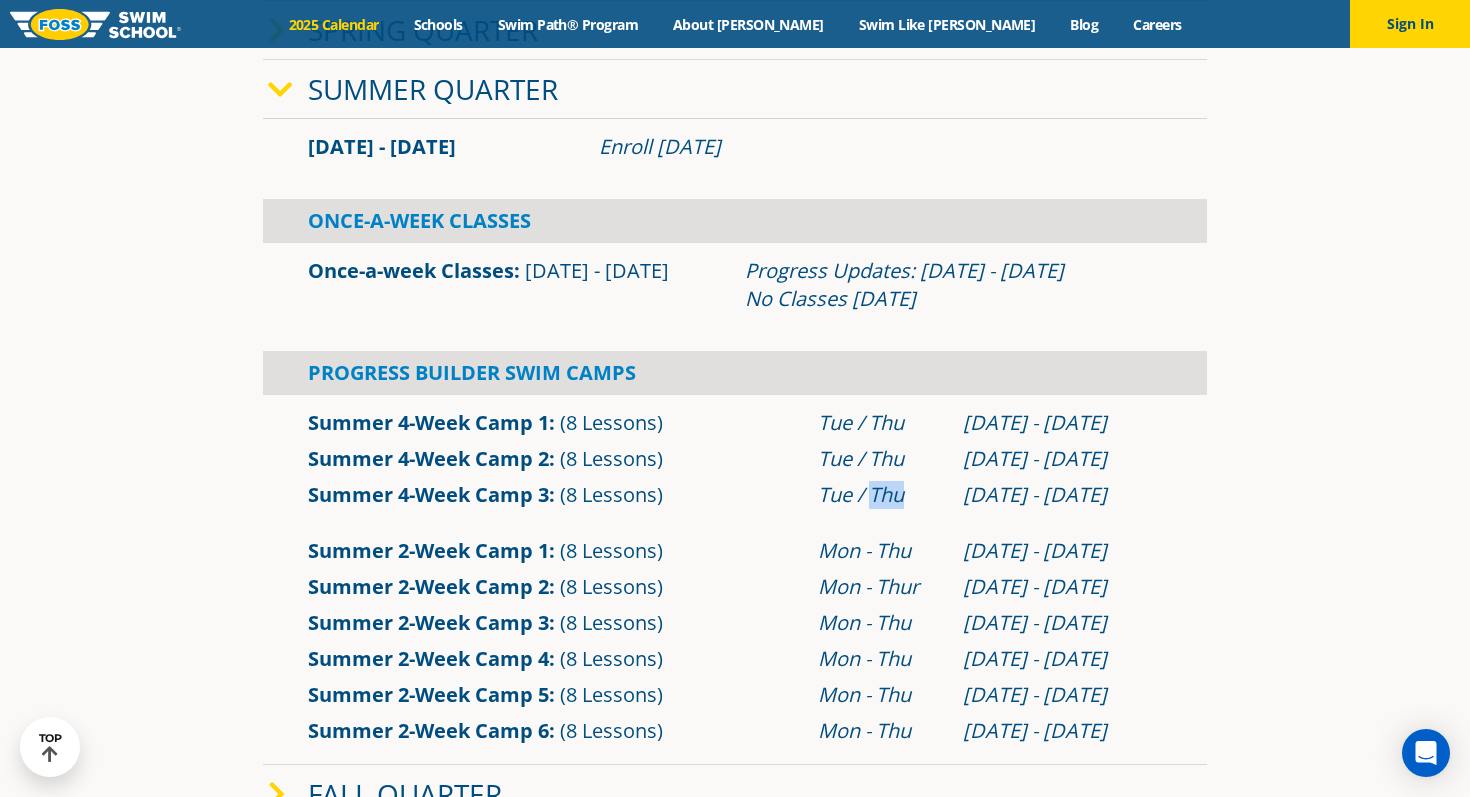 click on "Tue / Thu" at bounding box center [881, 495] 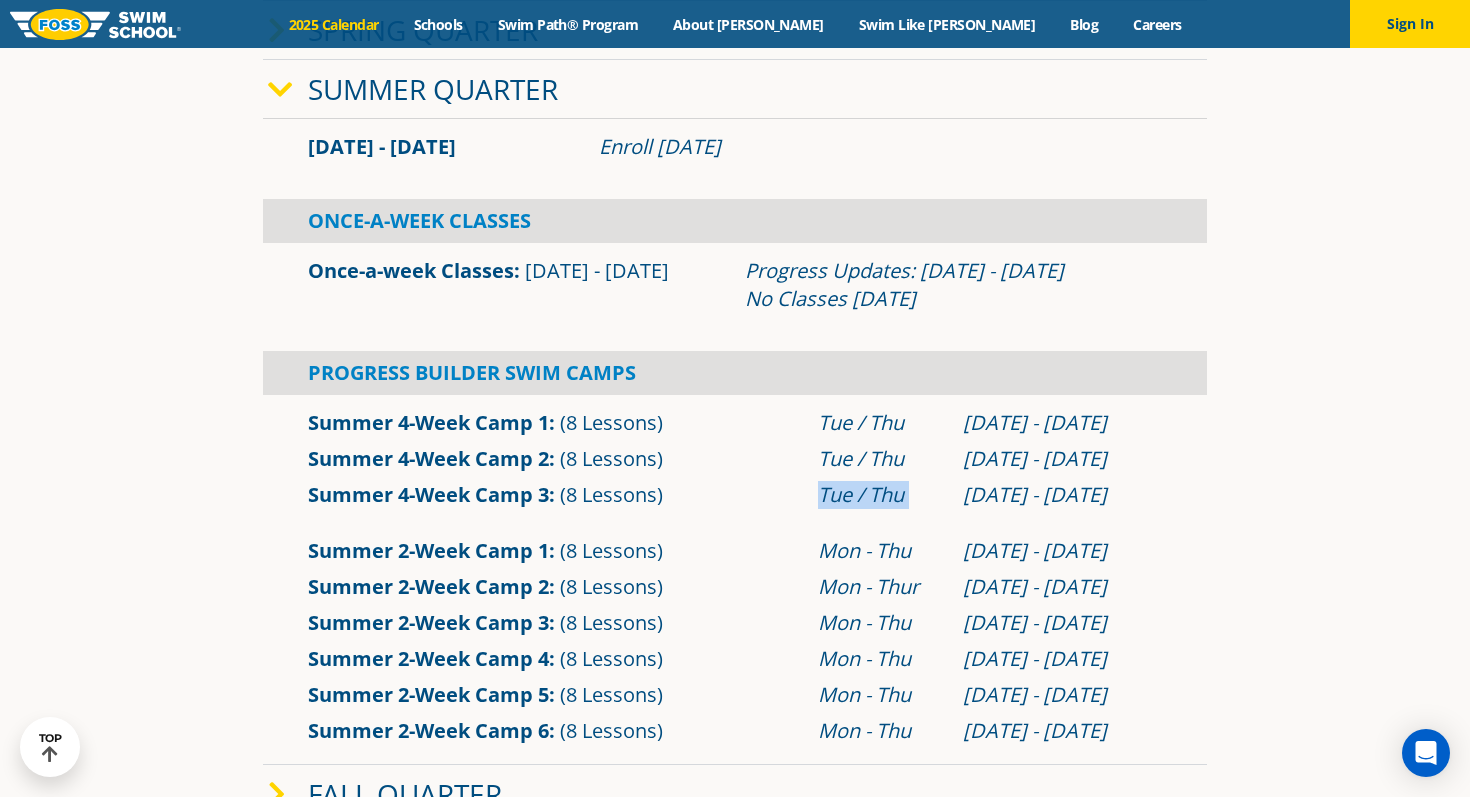 click on "Tue / Thu" at bounding box center (881, 495) 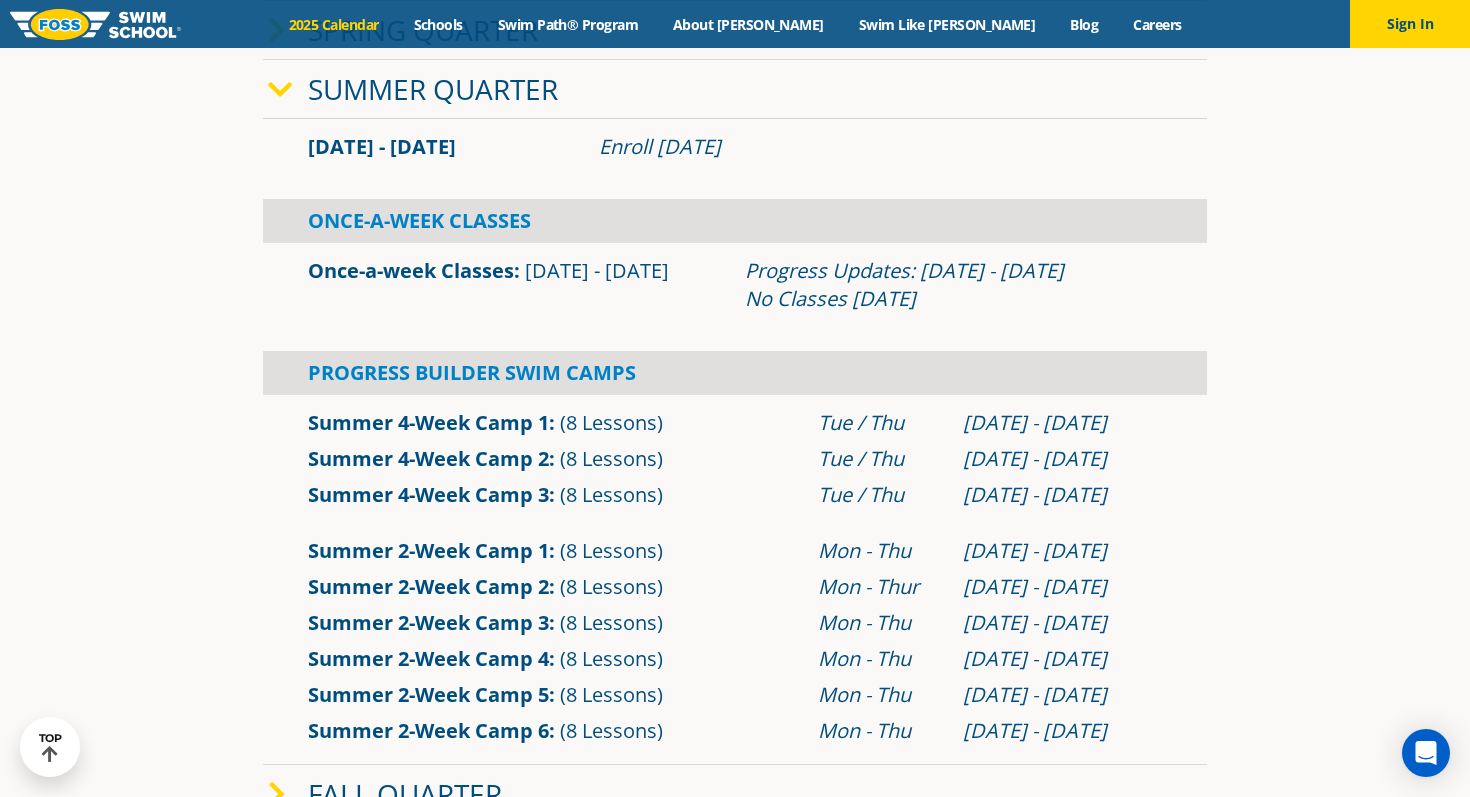 click on "Jul 7 - Jul 17" at bounding box center (1062, 623) 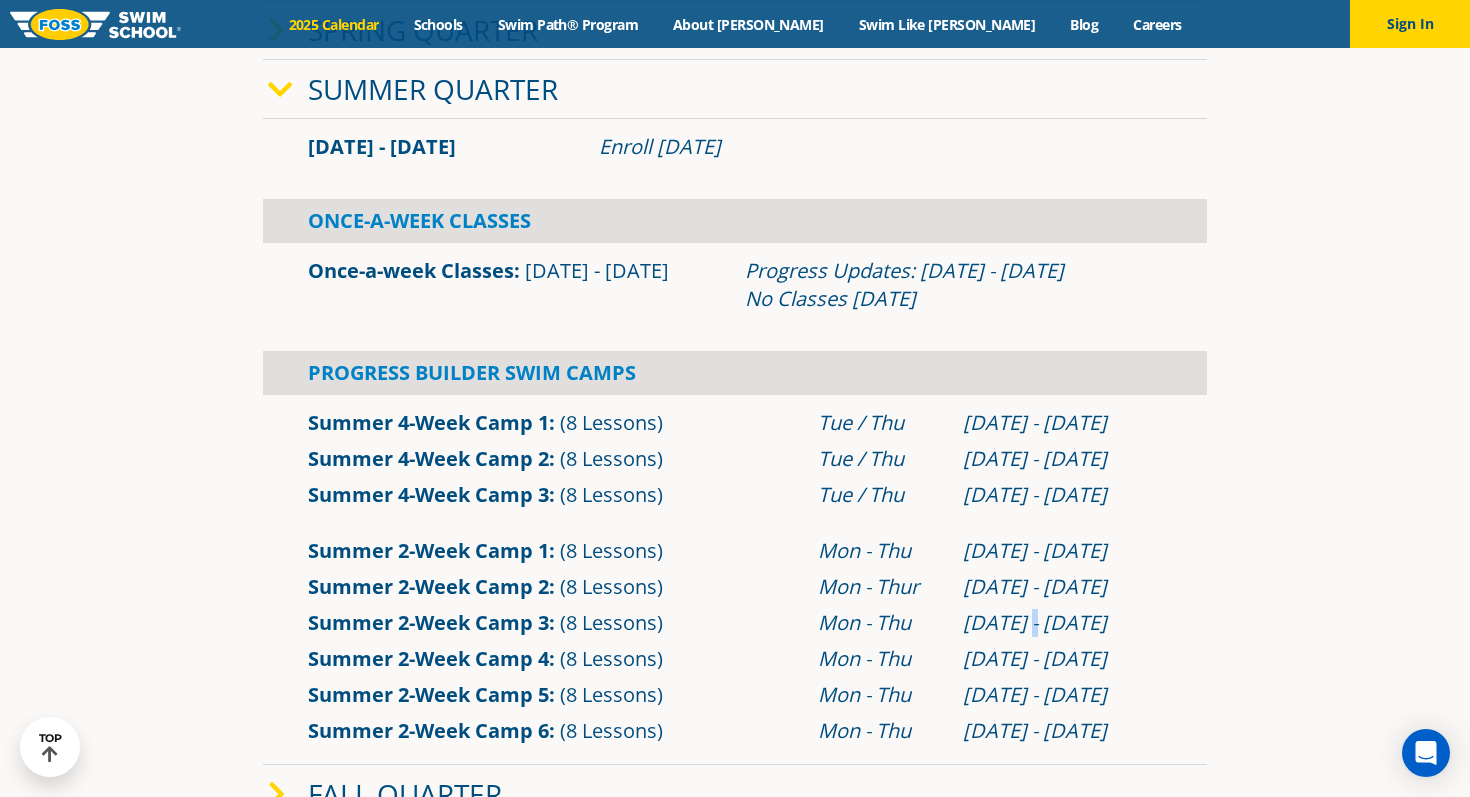 click on "Jul 7 - Jul 17" at bounding box center (1062, 623) 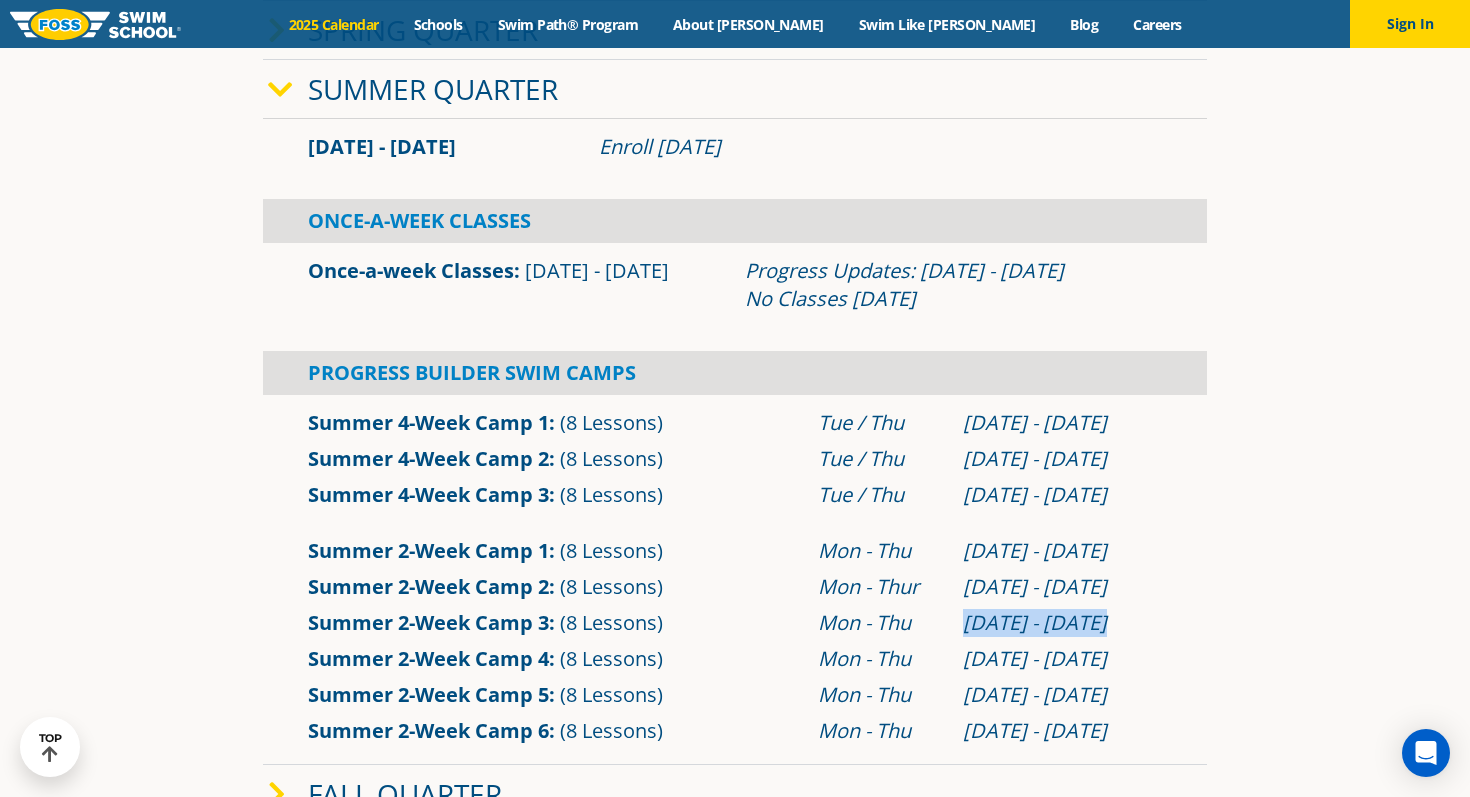 click on "Jul 7 - Jul 17" at bounding box center (1062, 623) 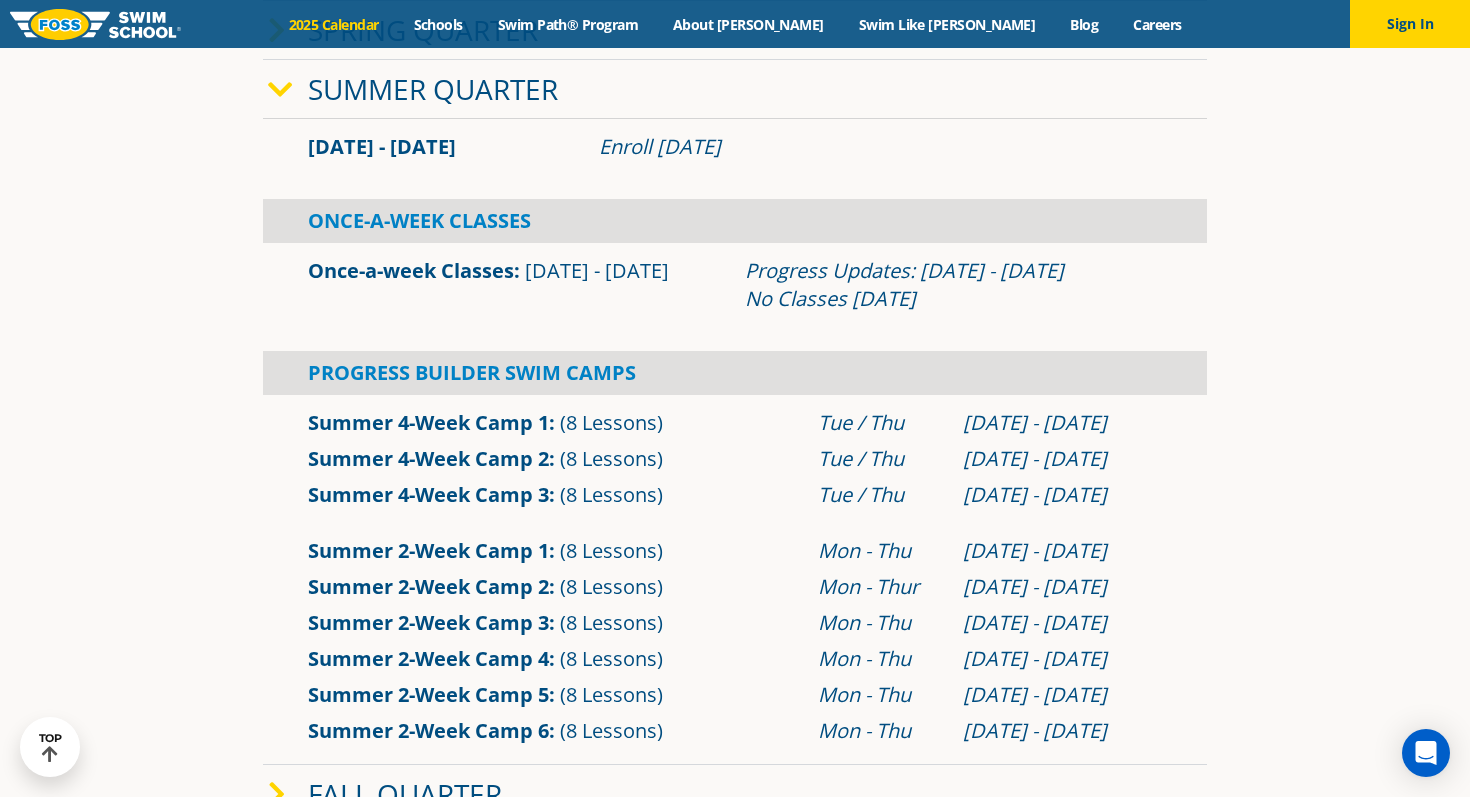 click on "Summer 2-Week Camp 4
(8 Lessons)
Mon - Thu
Jul 21 - Jul 31" at bounding box center [735, 659] 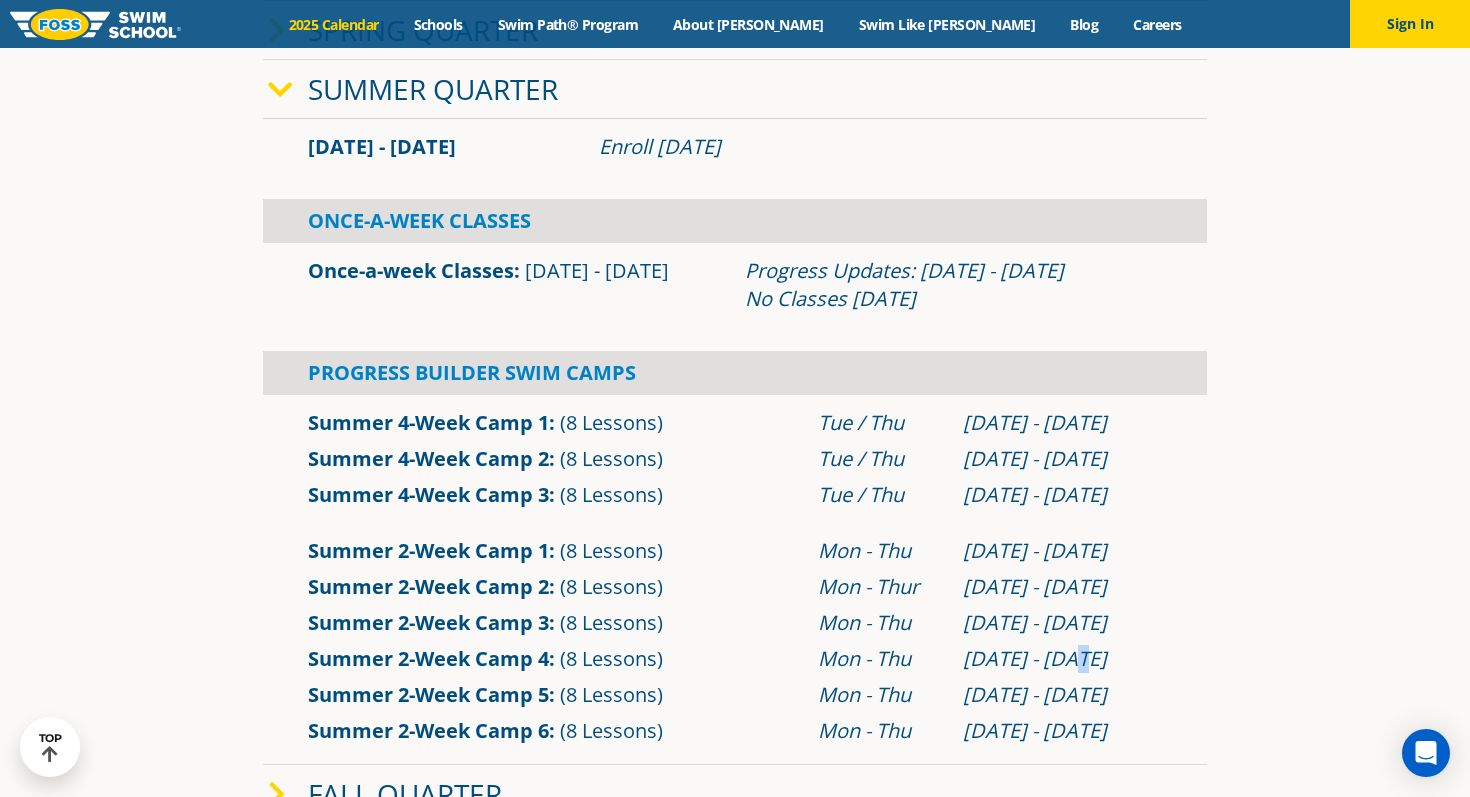 click on "Jul 21 - Jul 31" at bounding box center [1062, 659] 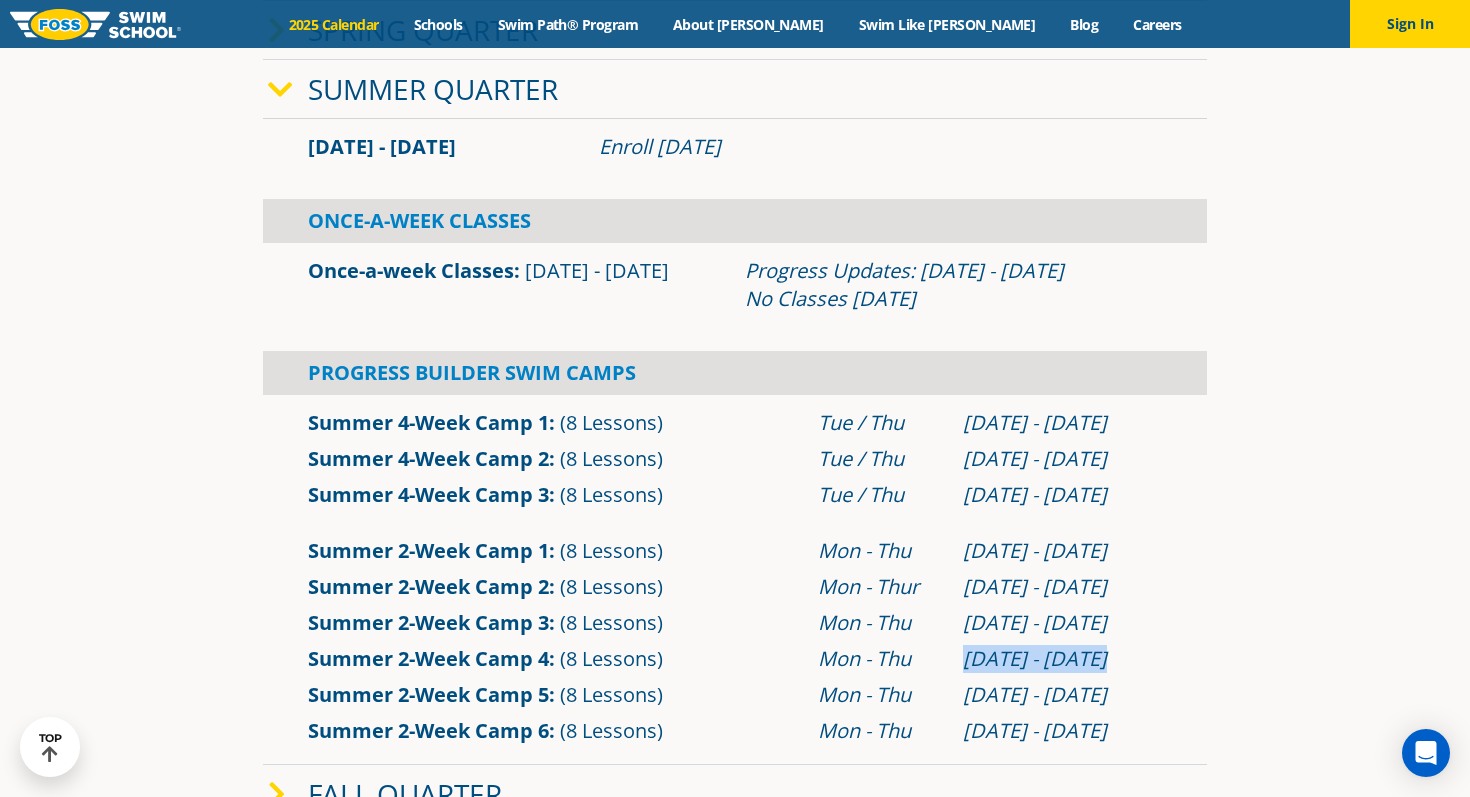 click on "Jul 21 - Jul 31" at bounding box center [1062, 659] 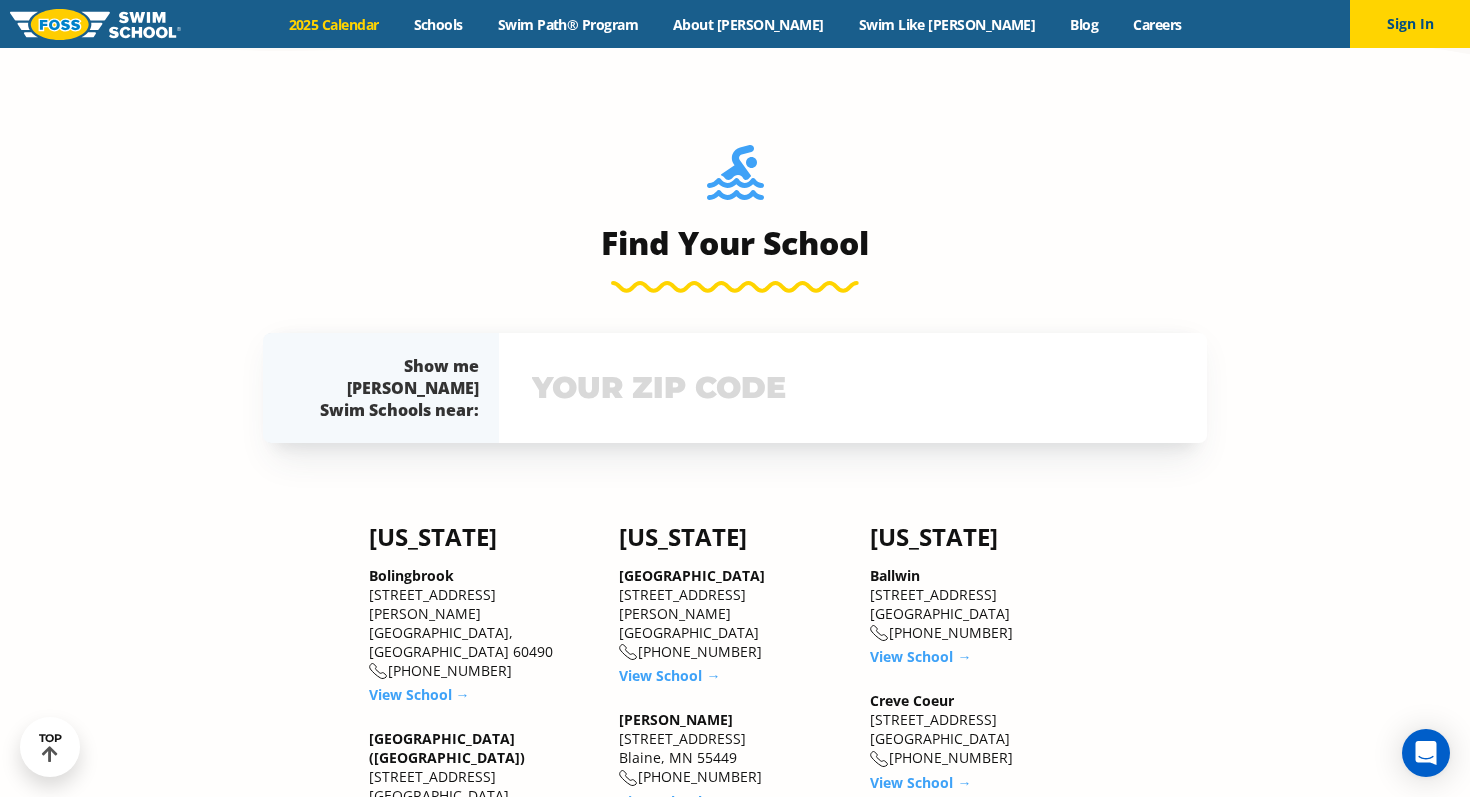 click on "Find Your School
Show me Foss Swim Schools near:
The Foss Swim School near me:
Not yours?
View school & class schedule" at bounding box center (735, 284) 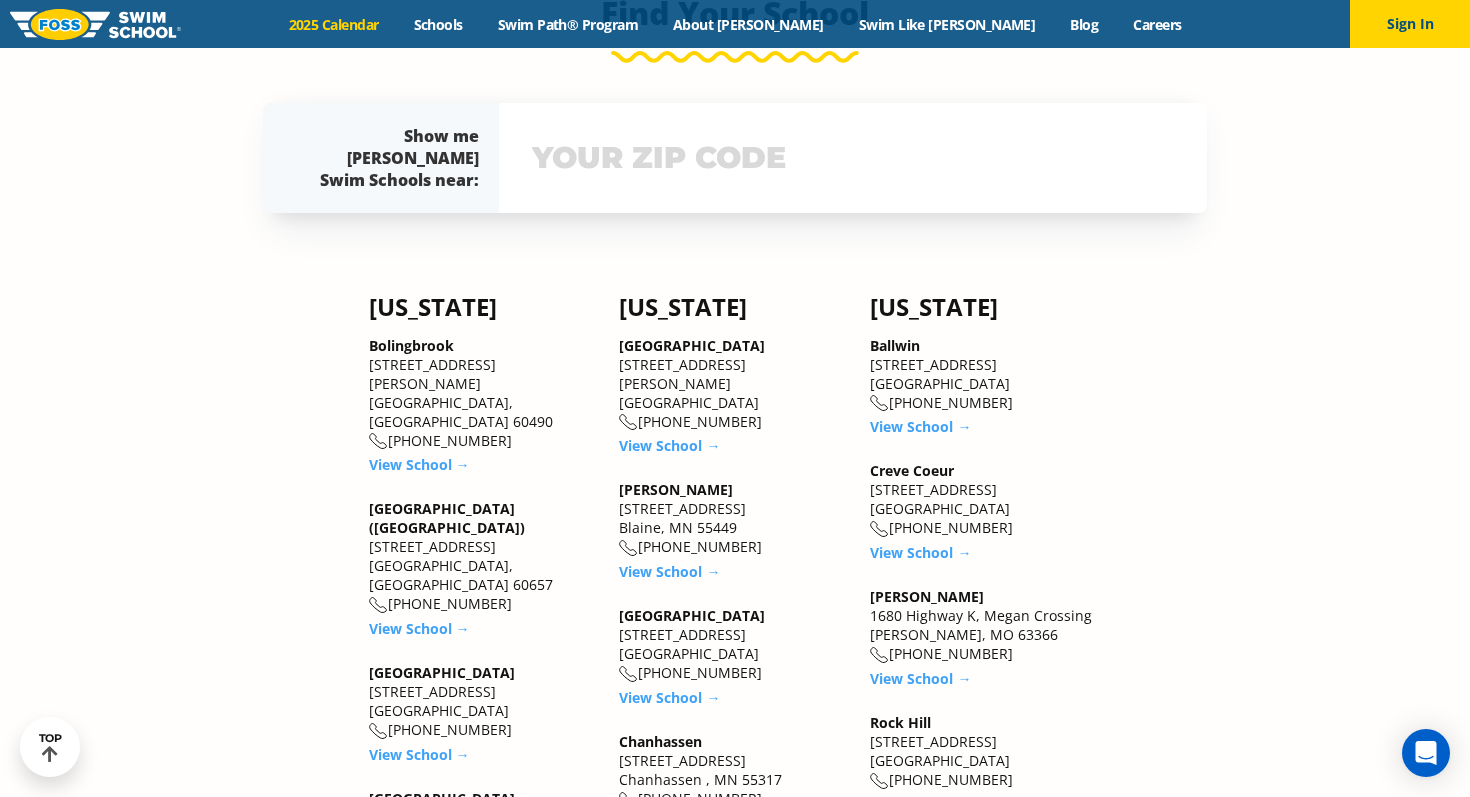 scroll, scrollTop: 1827, scrollLeft: 0, axis: vertical 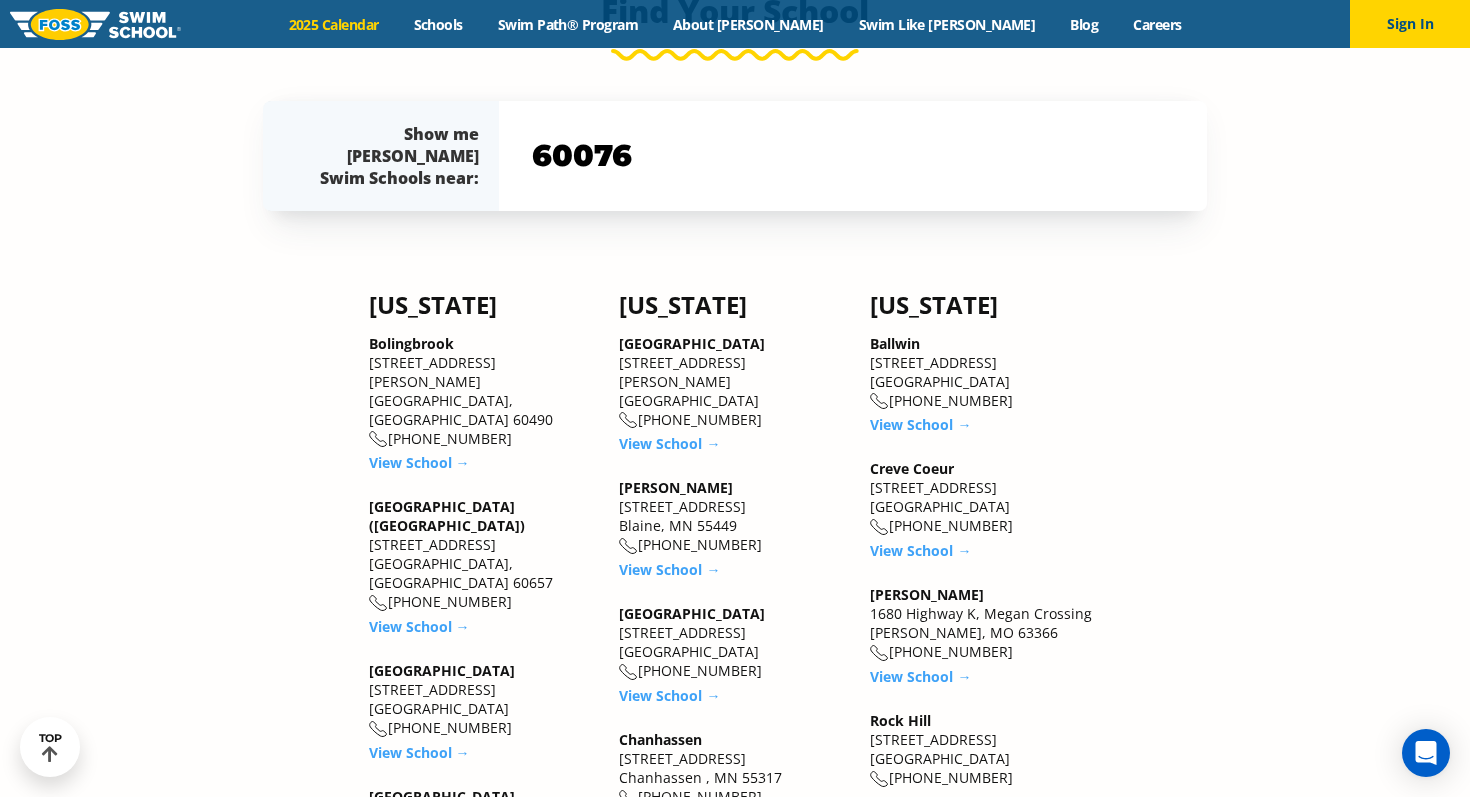 type on "60076" 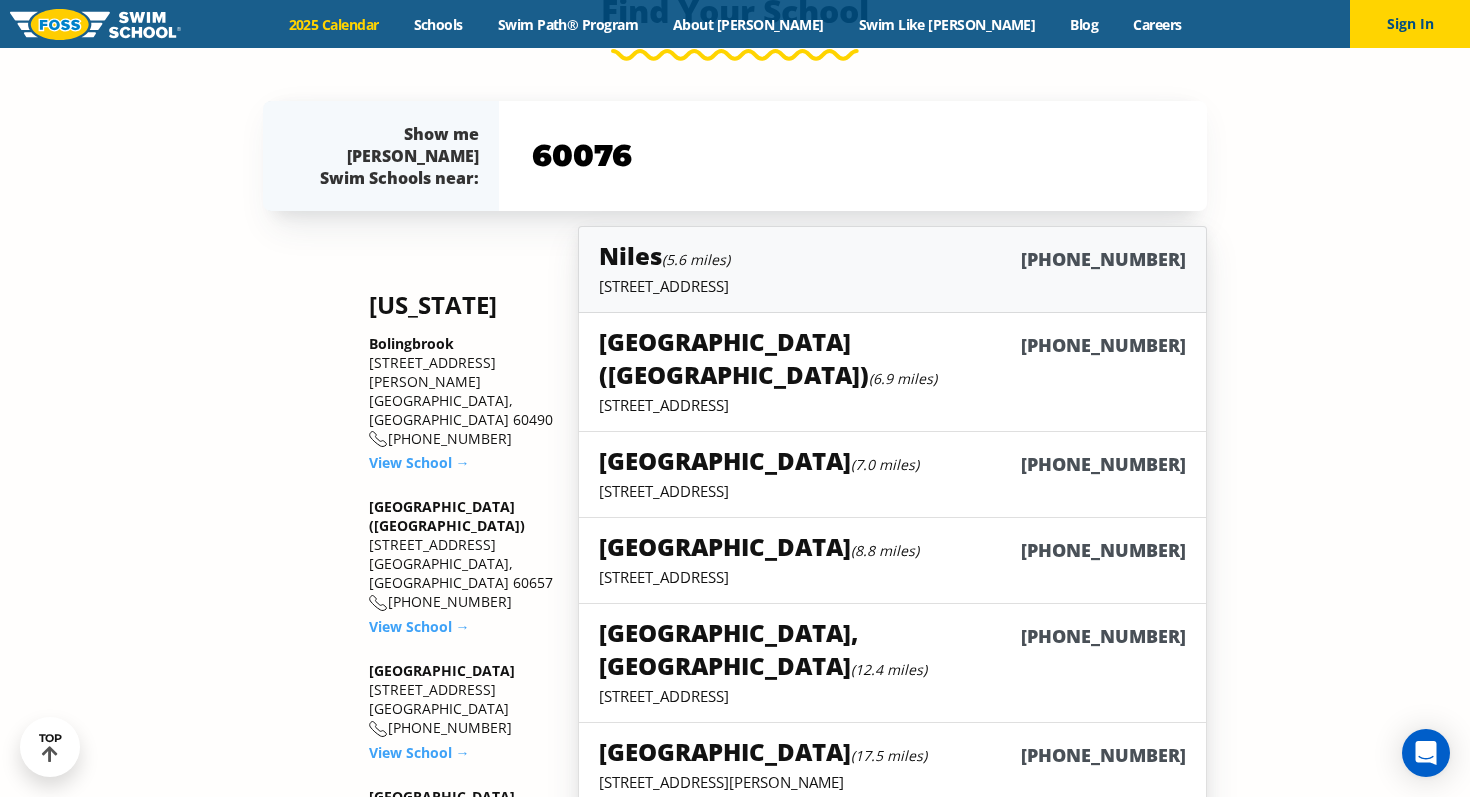 click on "Niles  (5.6 miles) (847) 410-1555" at bounding box center (892, 257) 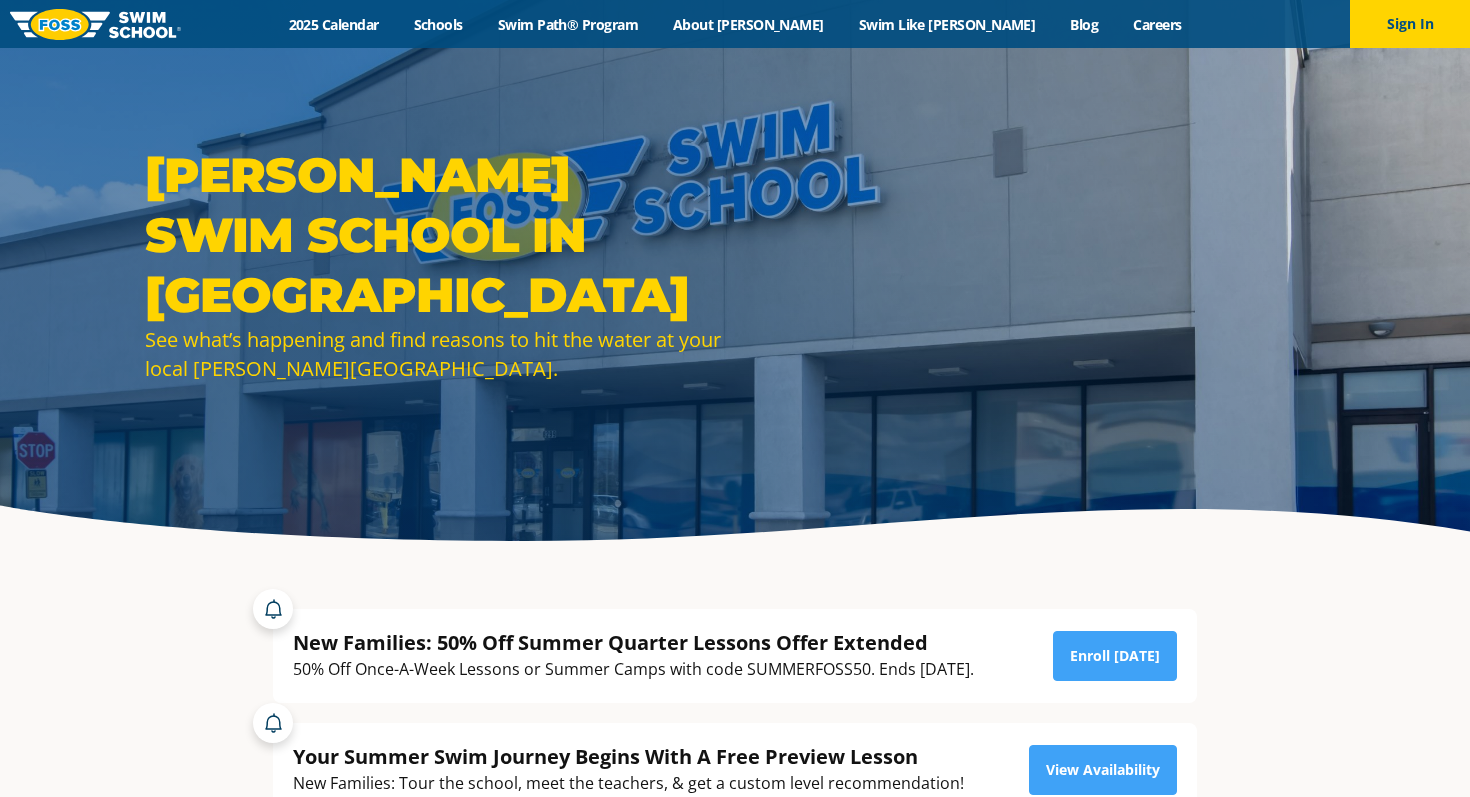 scroll, scrollTop: 0, scrollLeft: 0, axis: both 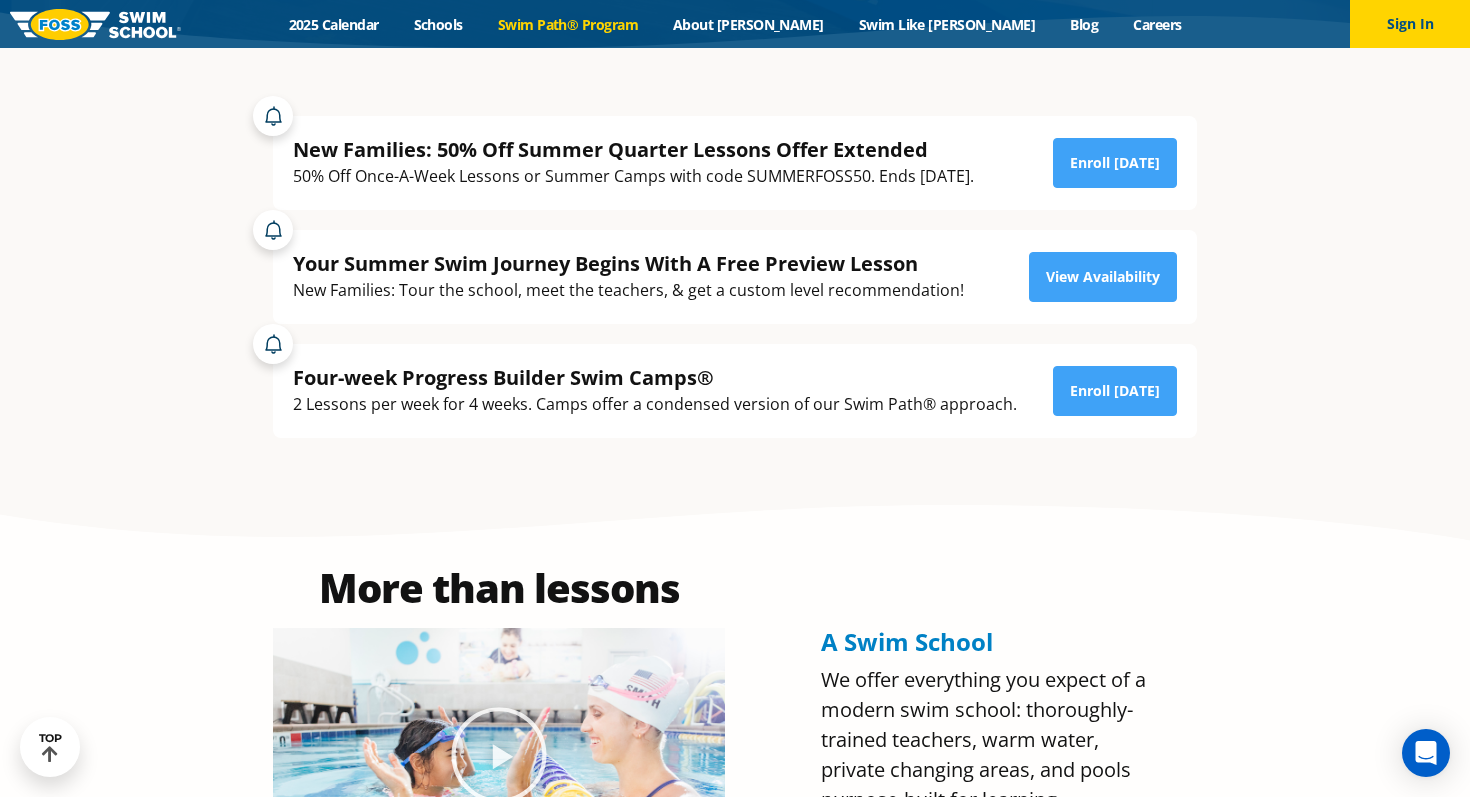 click on "Swim Path® Program" at bounding box center (567, 24) 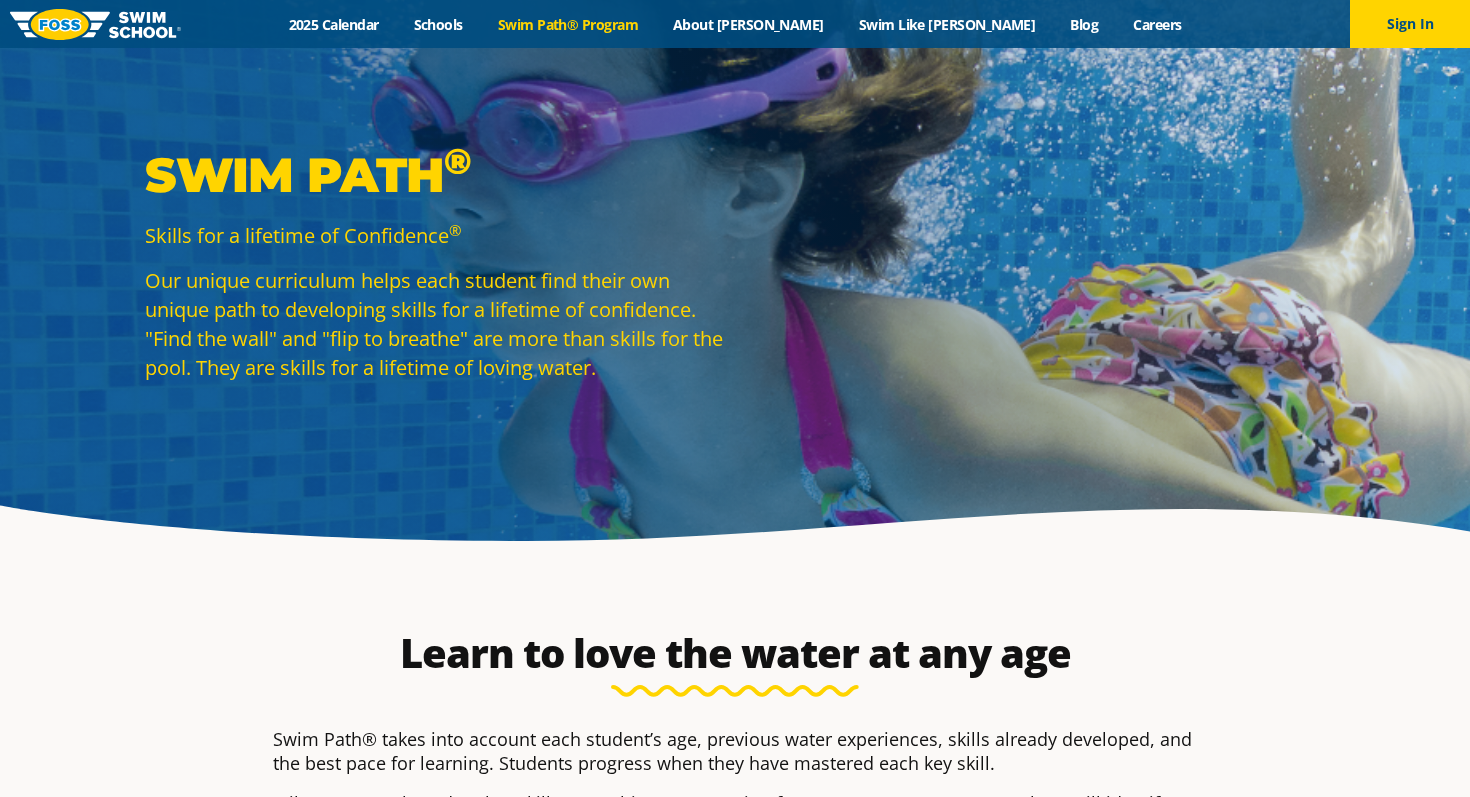 scroll, scrollTop: 377, scrollLeft: 0, axis: vertical 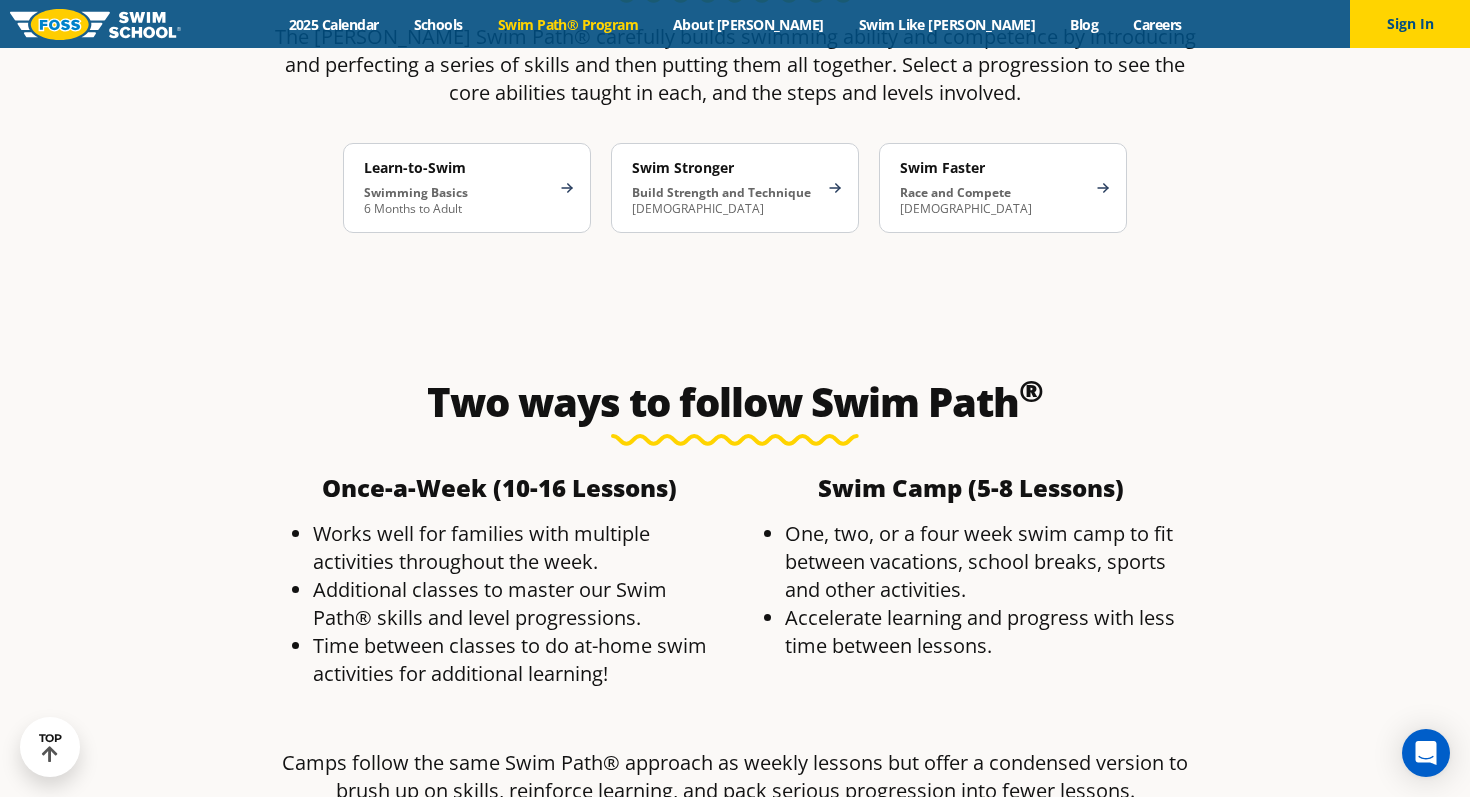 click on "Once-a-Week (10-16 Lessons)" at bounding box center [499, 487] 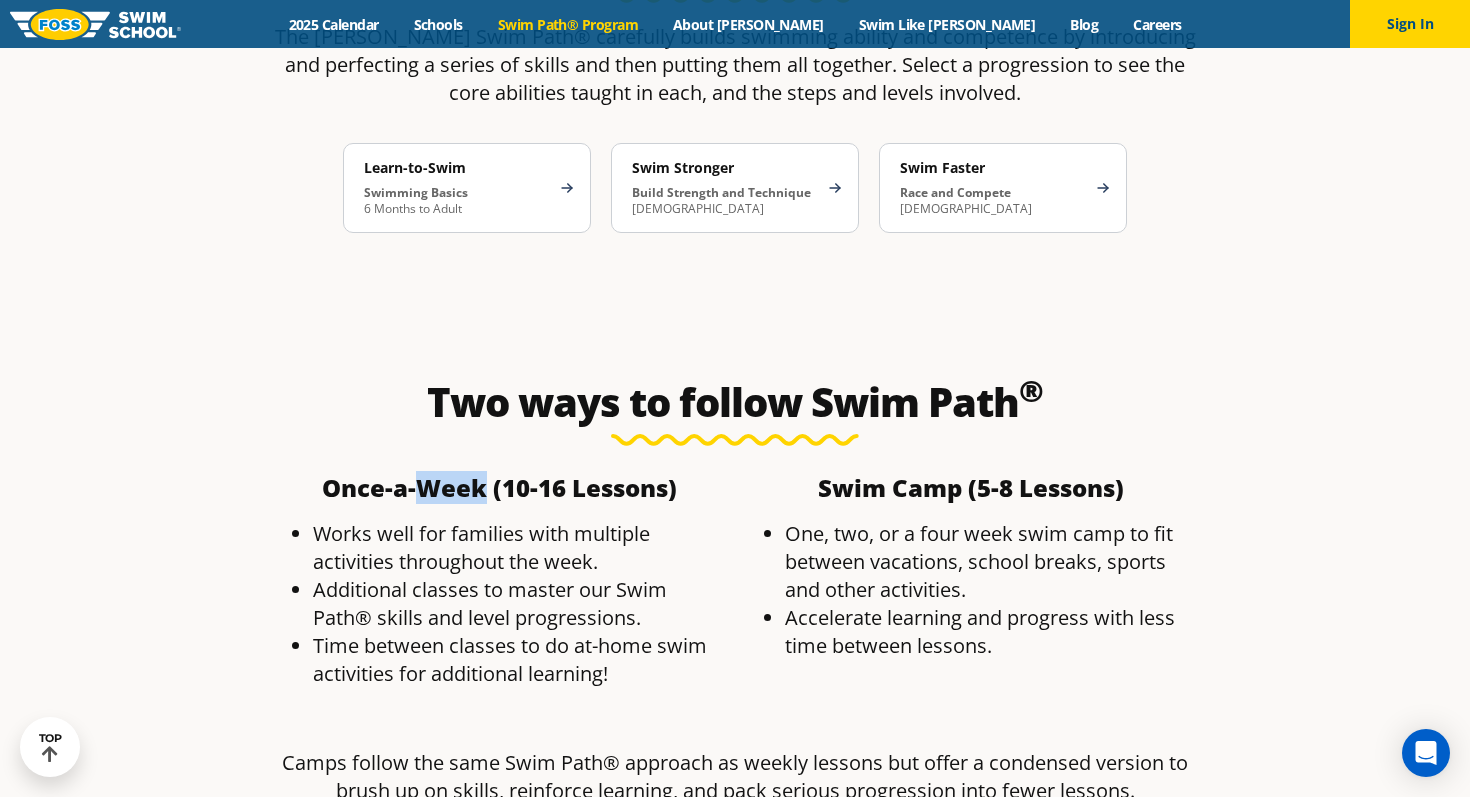 click on "Once-a-Week (10-16 Lessons)" at bounding box center [499, 487] 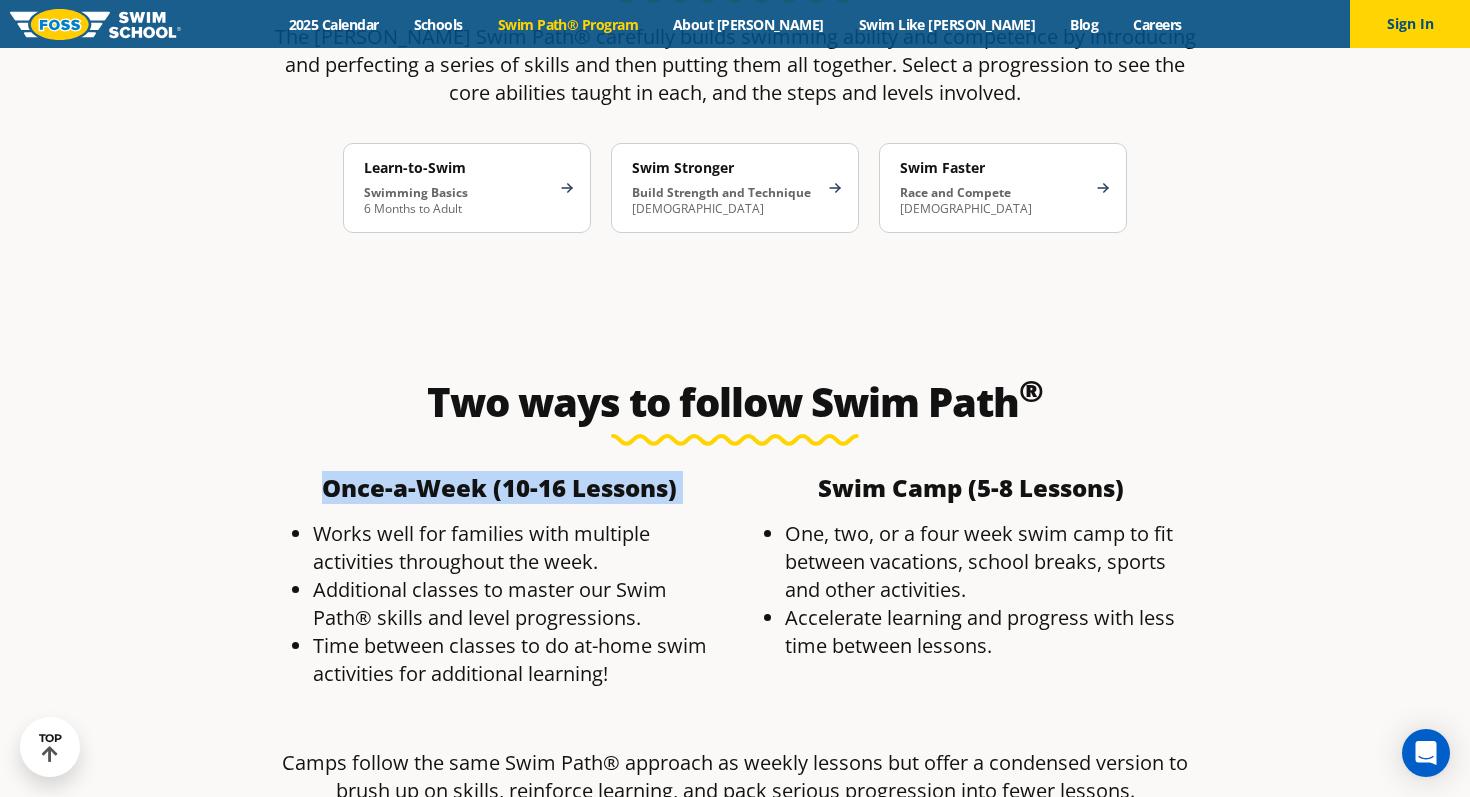 click on "Once-a-Week (10-16 Lessons)" at bounding box center (499, 487) 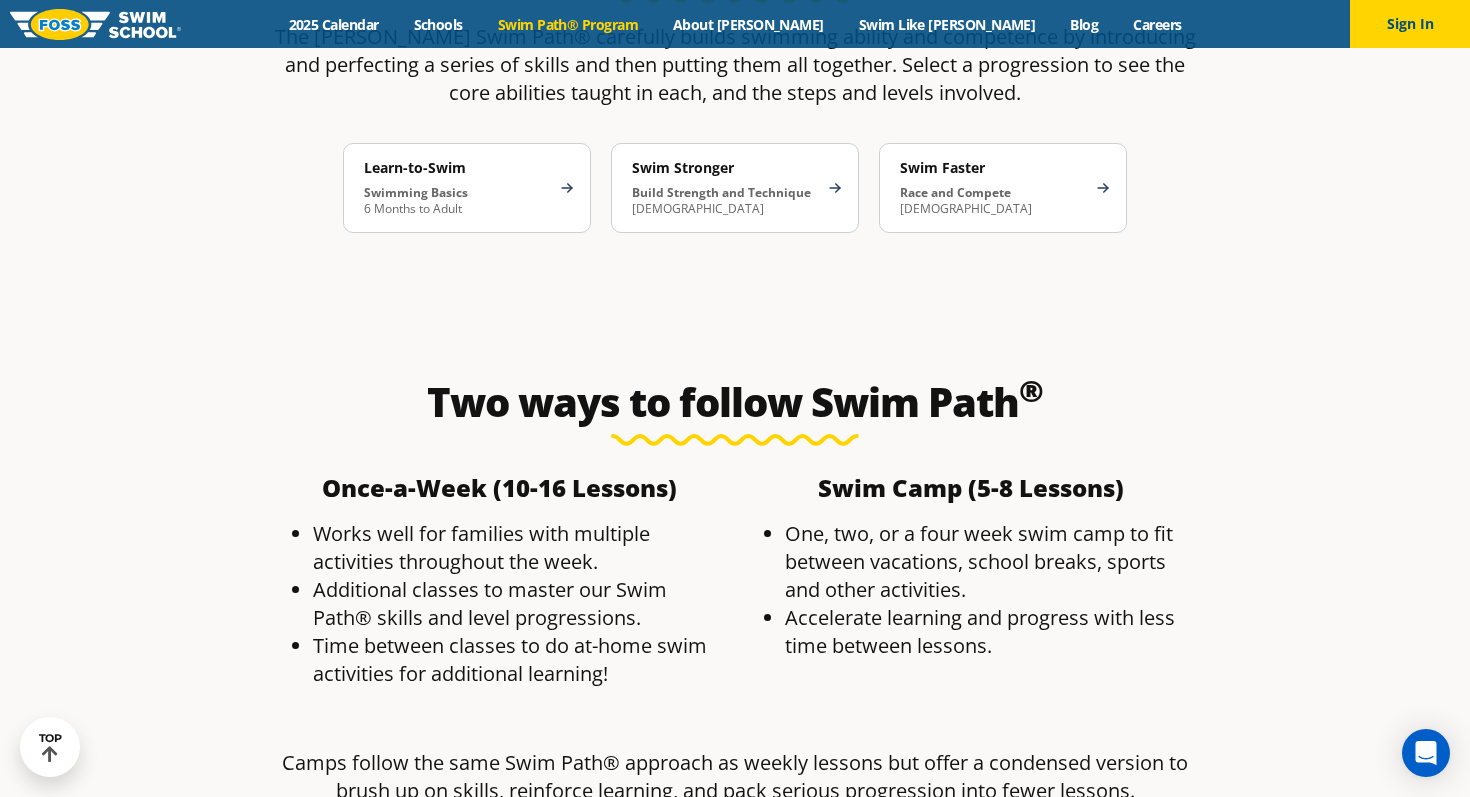 click on "Swim Camp (5-8 Lessons)" at bounding box center (971, 487) 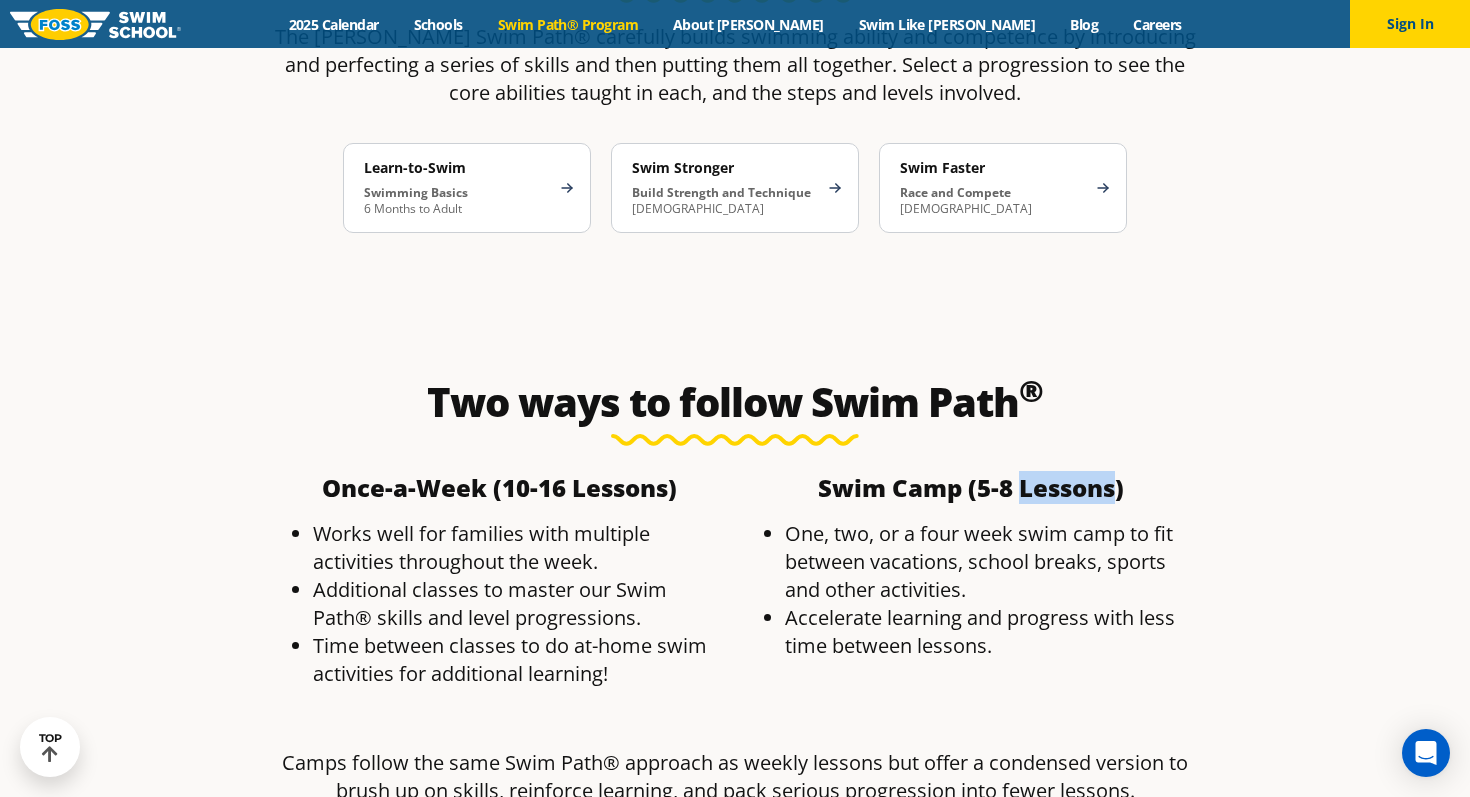 click on "Swim Camp (5-8 Lessons)" at bounding box center (971, 487) 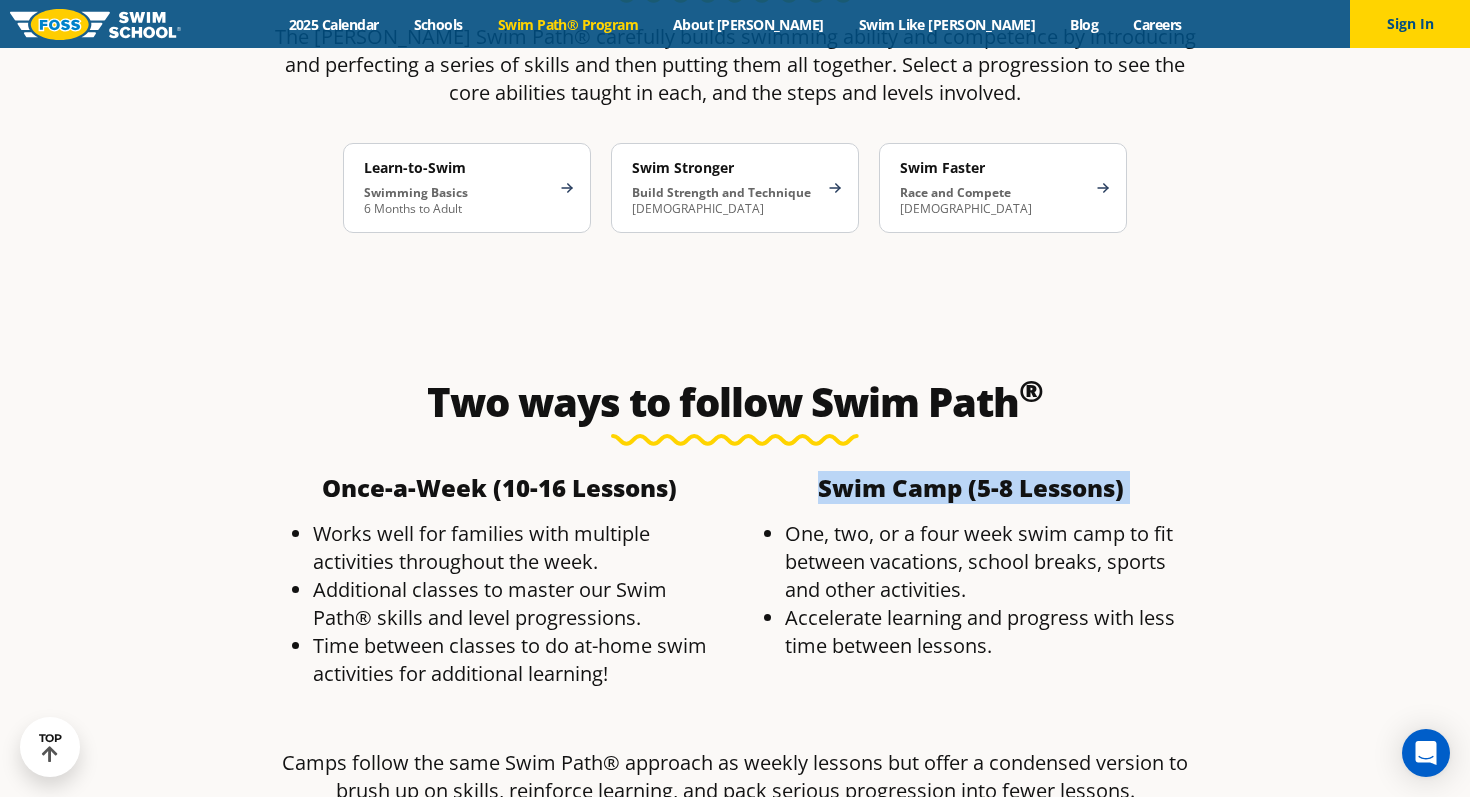 click on "Swim Camp (5-8 Lessons)" at bounding box center (971, 487) 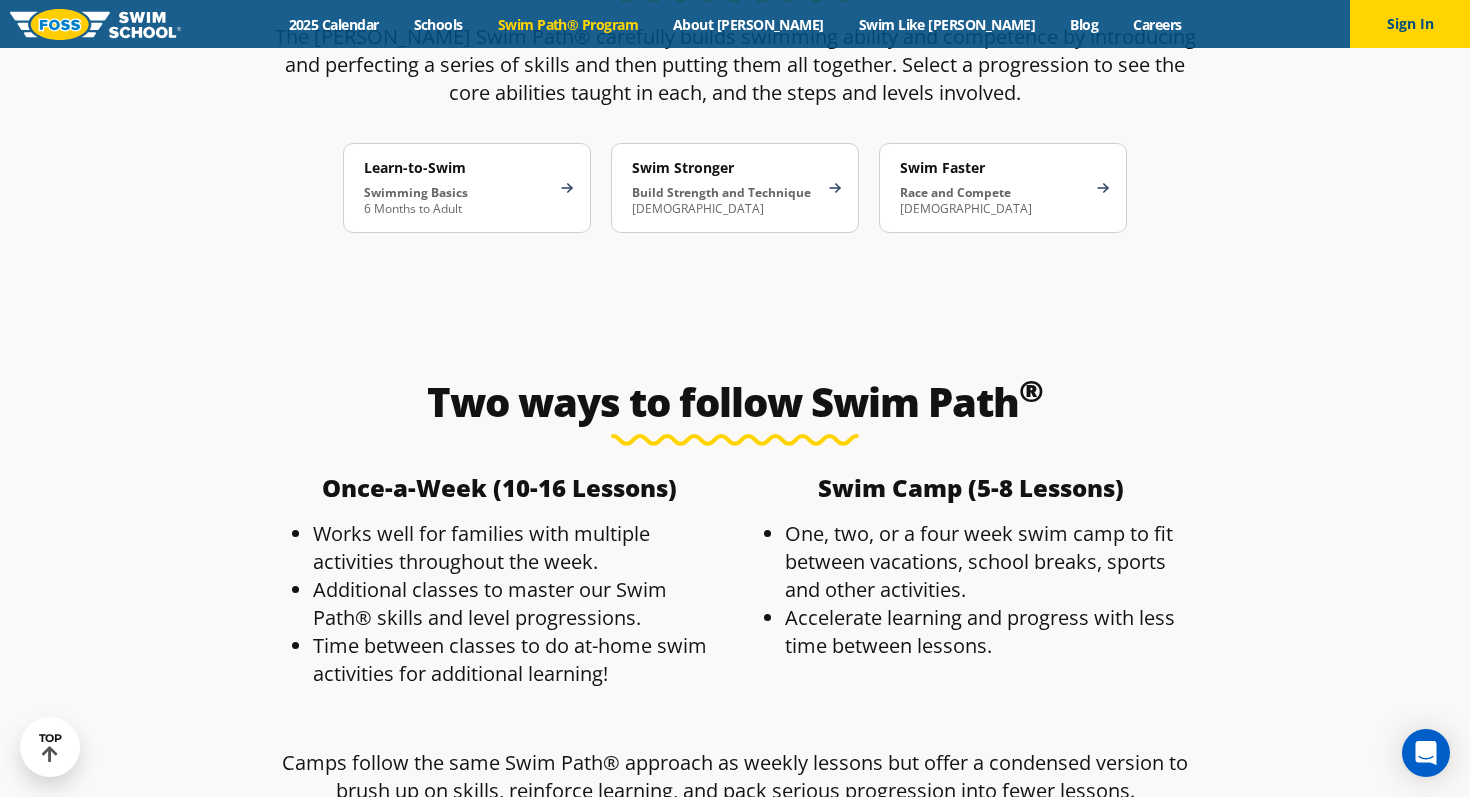 click on "One, two, or a four week swim camp to fit between vacations, school breaks, sports and other activities." at bounding box center (991, 562) 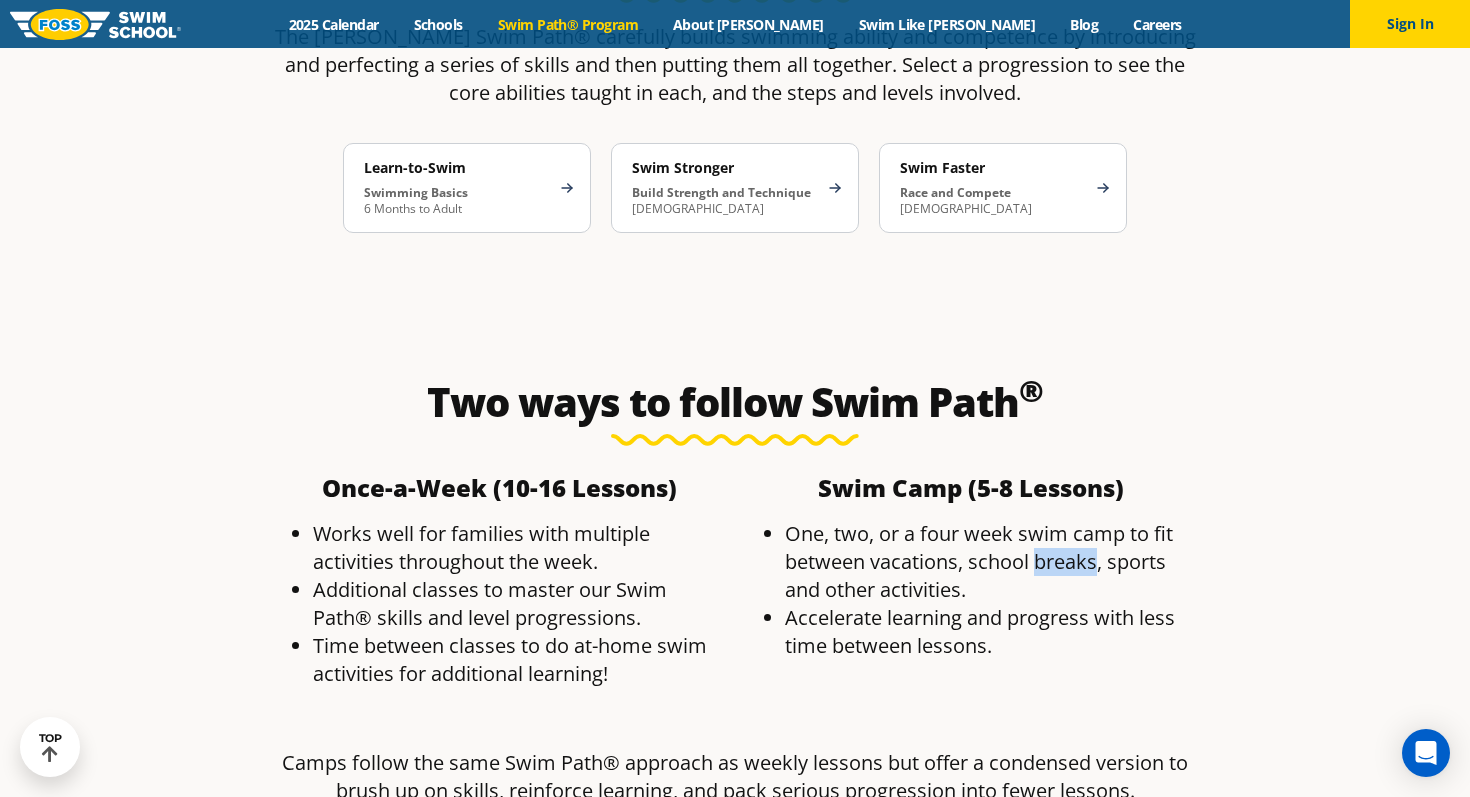 click on "One, two, or a four week swim camp to fit between vacations, school breaks, sports and other activities." at bounding box center [991, 562] 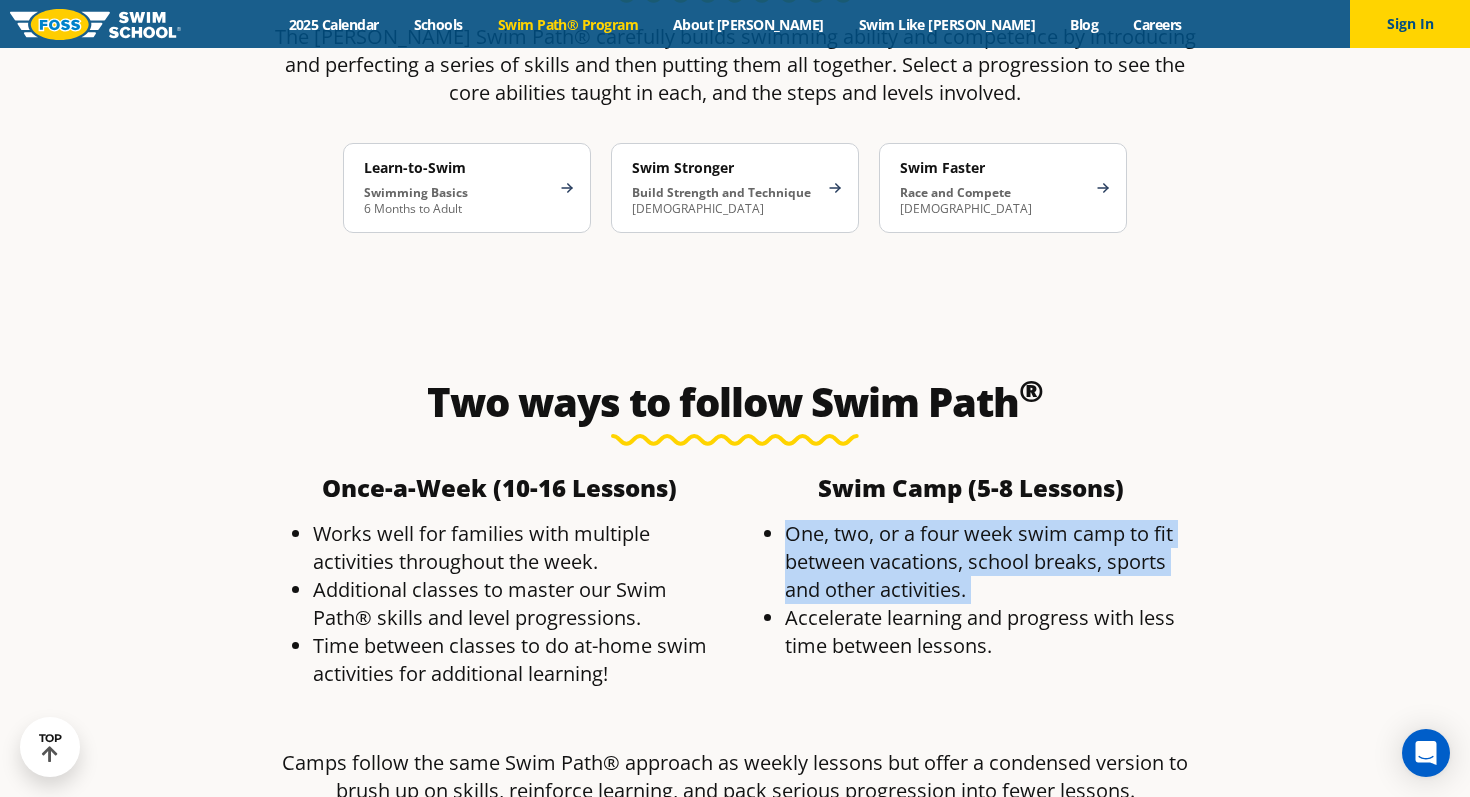 click on "One, two, or a four week swim camp to fit between vacations, school breaks, sports and other activities." at bounding box center (991, 562) 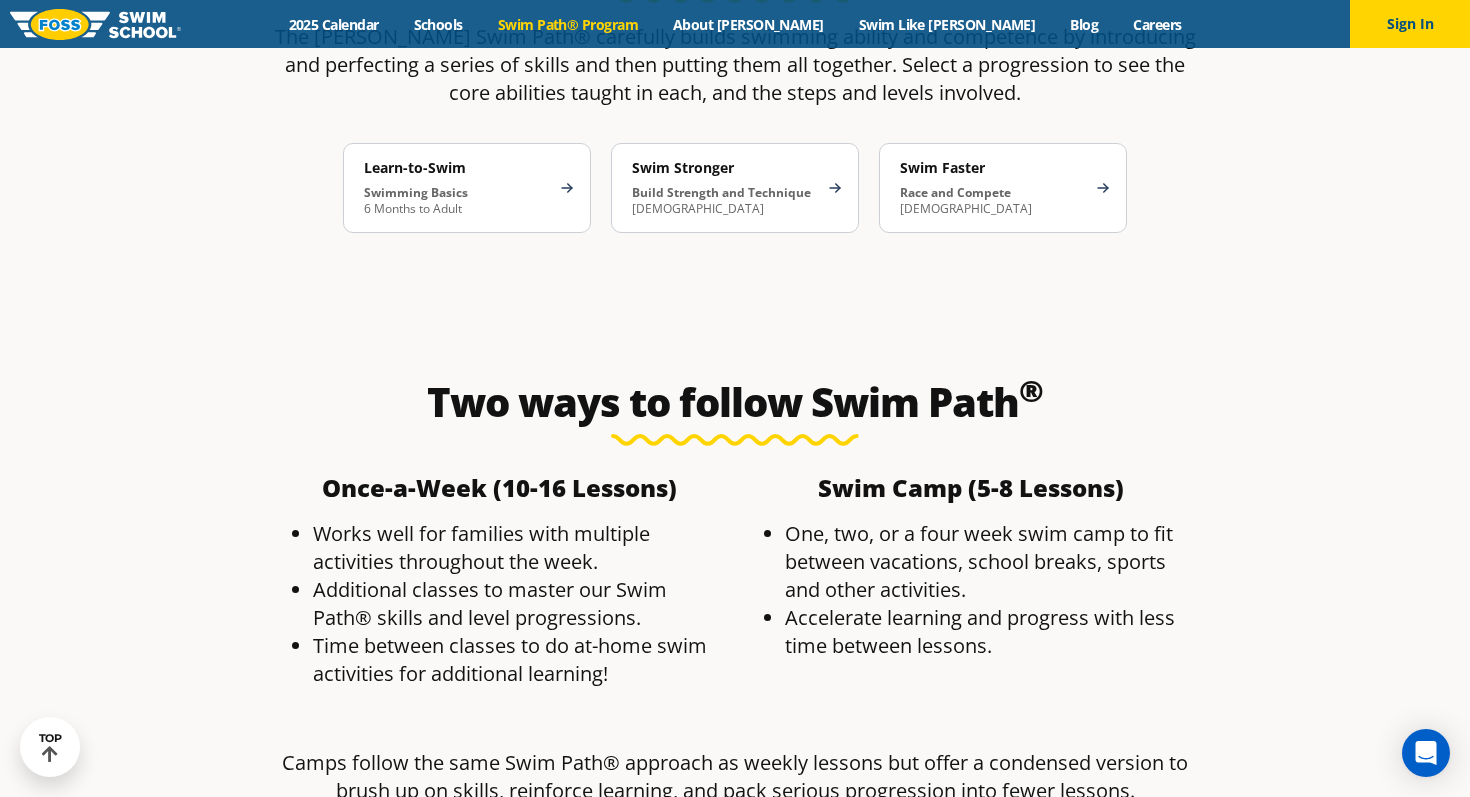 click on "Accelerate learning and progress with less time between lessons." at bounding box center (991, 632) 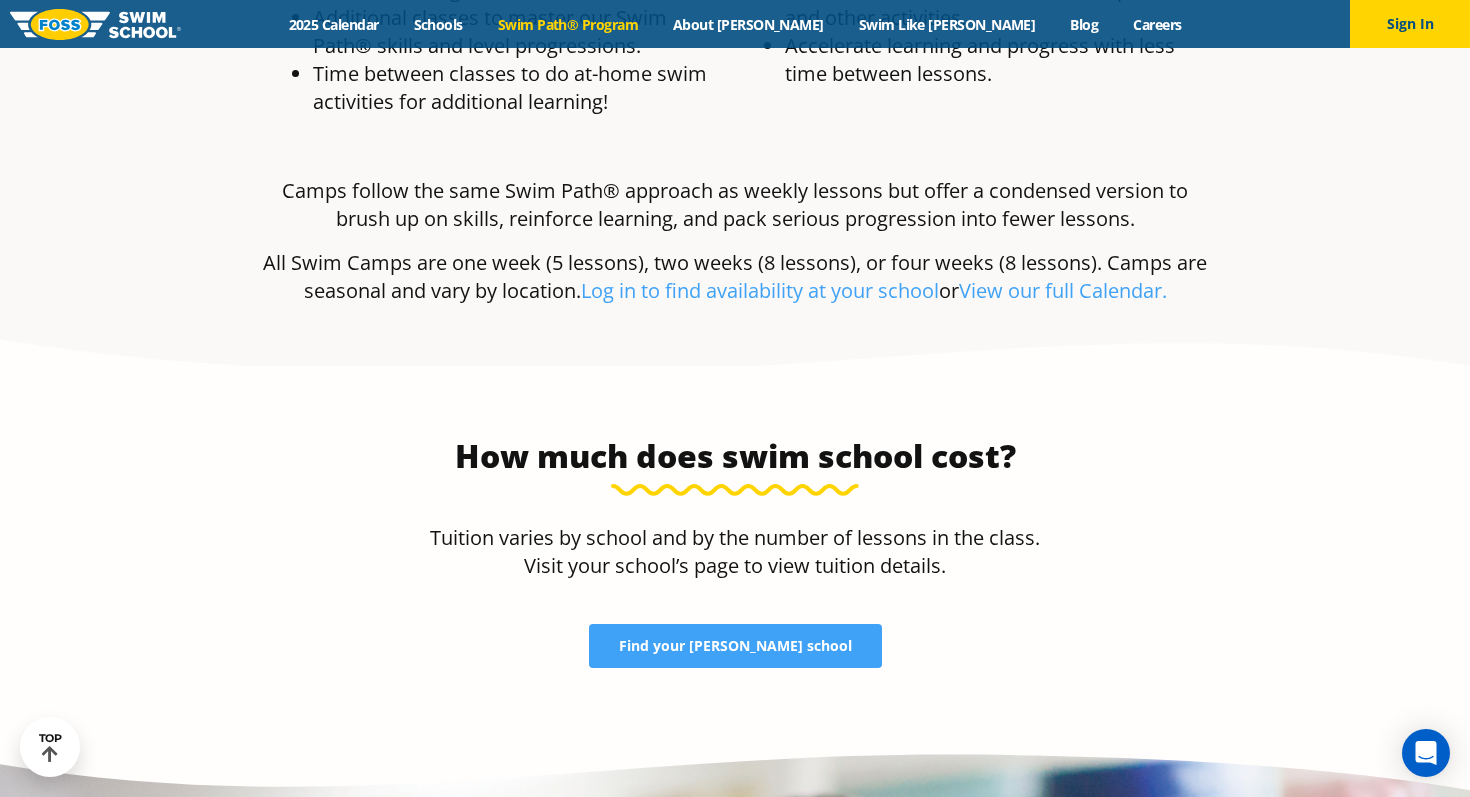 scroll, scrollTop: 3998, scrollLeft: 0, axis: vertical 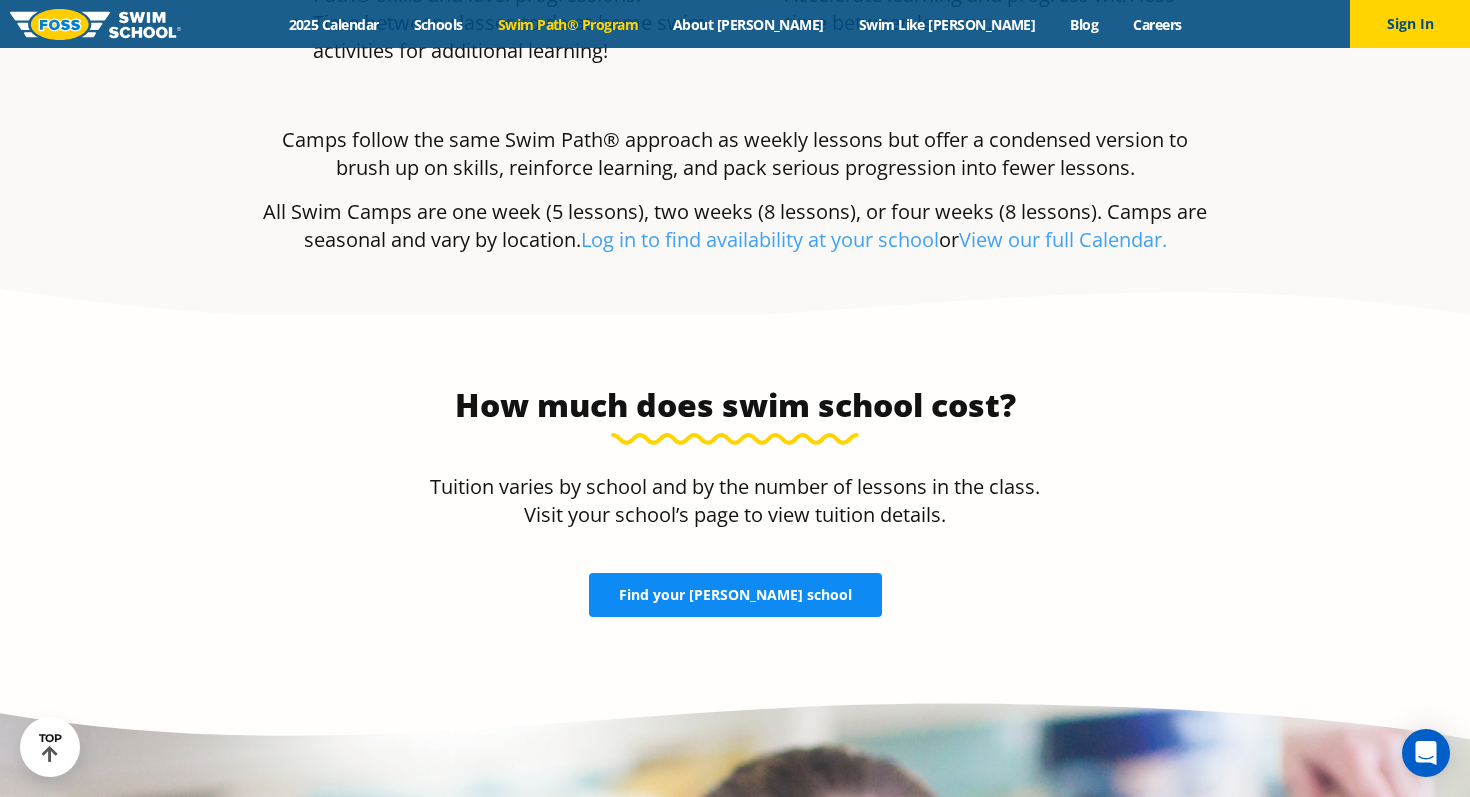 click on "Find your FOSS school" at bounding box center (735, 595) 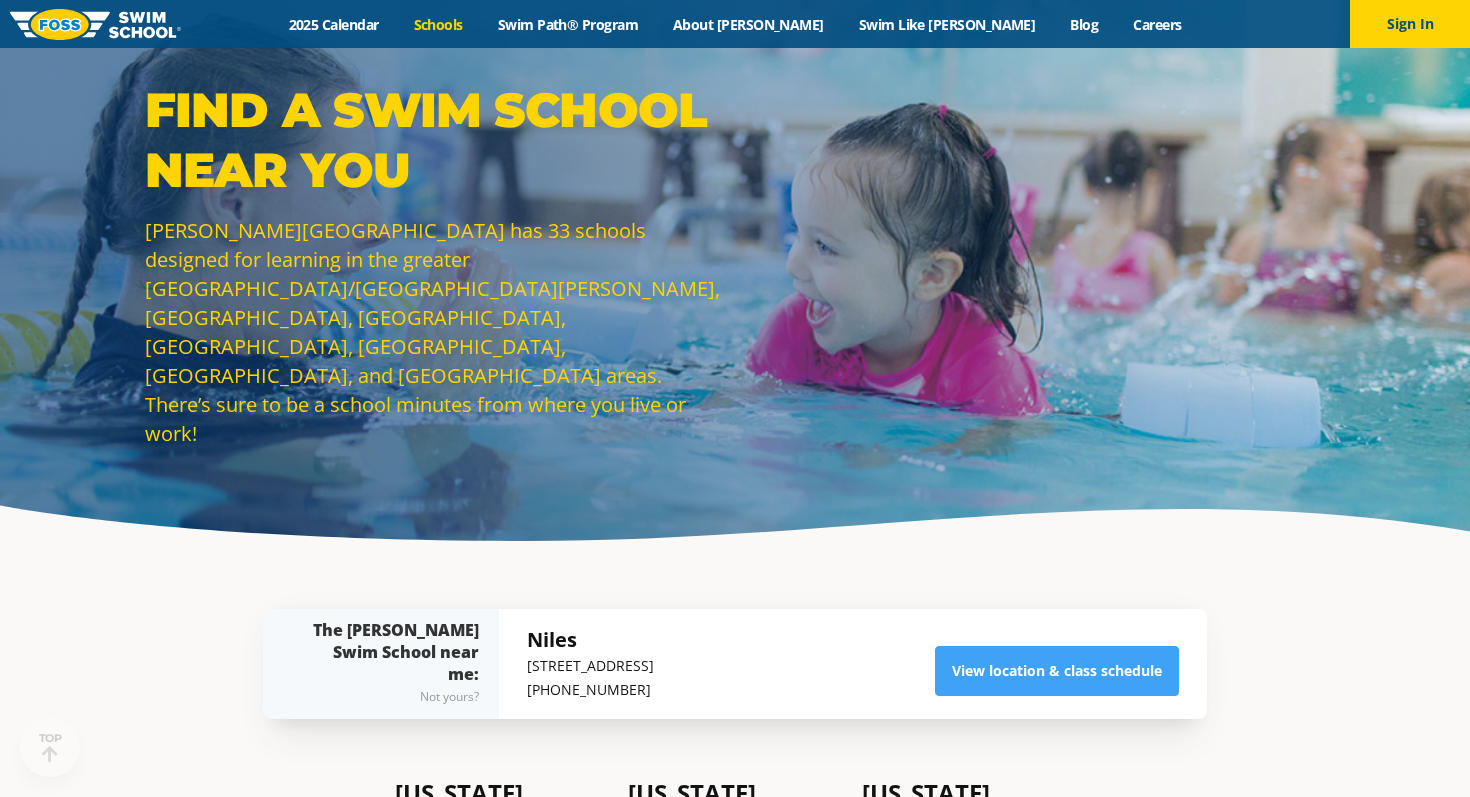scroll, scrollTop: 351, scrollLeft: 0, axis: vertical 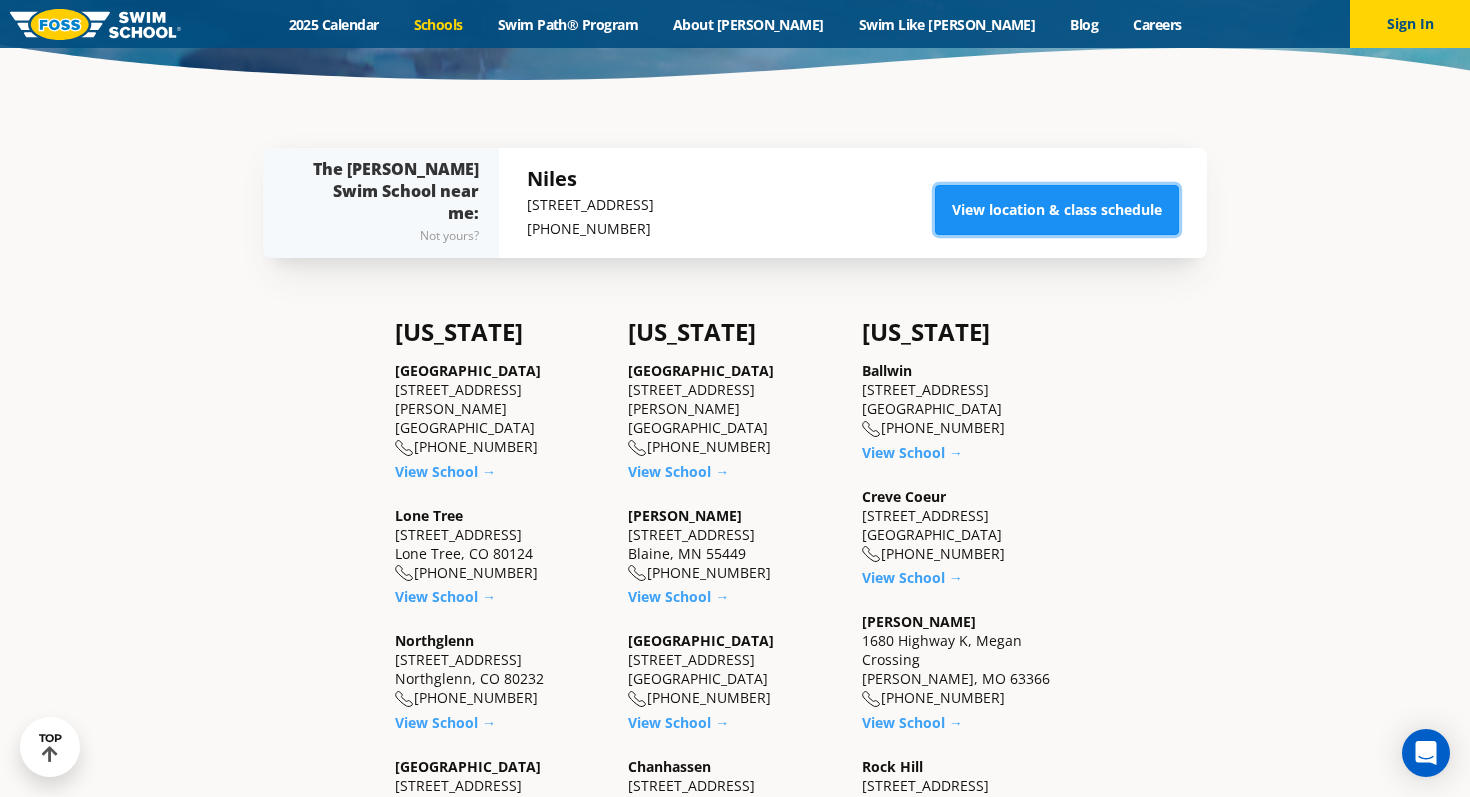 click on "View location & class schedule" at bounding box center [1057, 210] 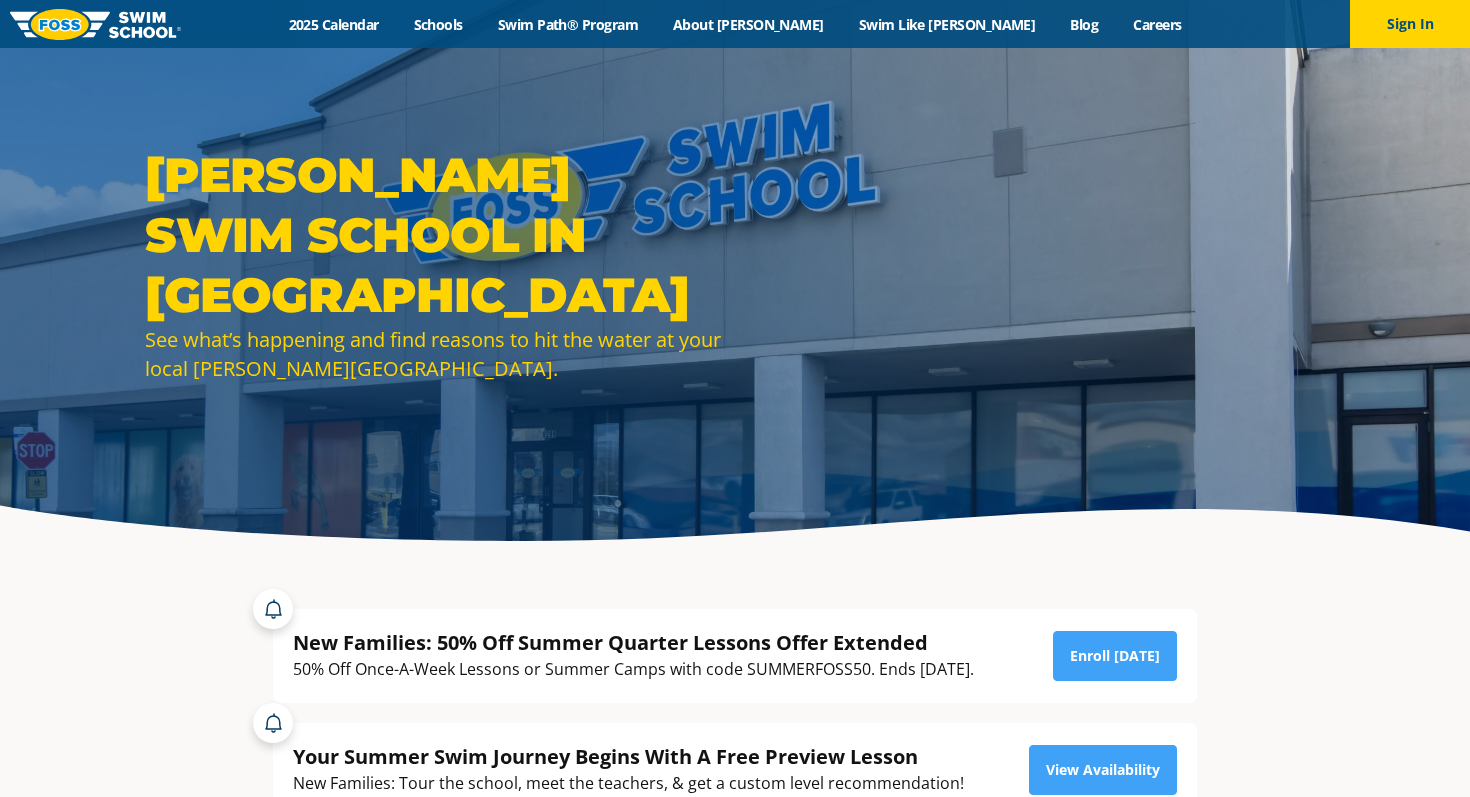 scroll, scrollTop: 483, scrollLeft: 0, axis: vertical 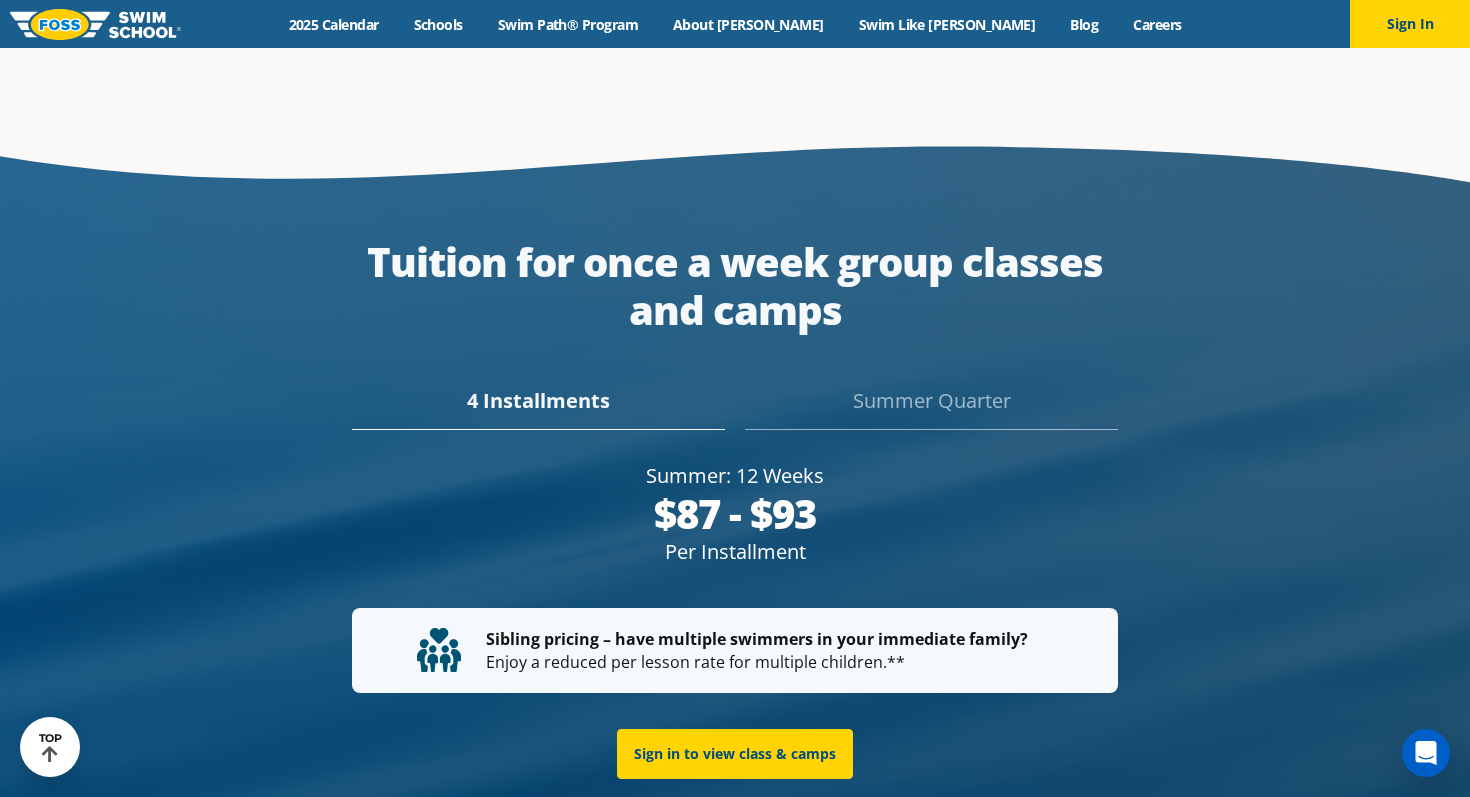 drag, startPoint x: 649, startPoint y: 458, endPoint x: 816, endPoint y: 501, distance: 172.4471 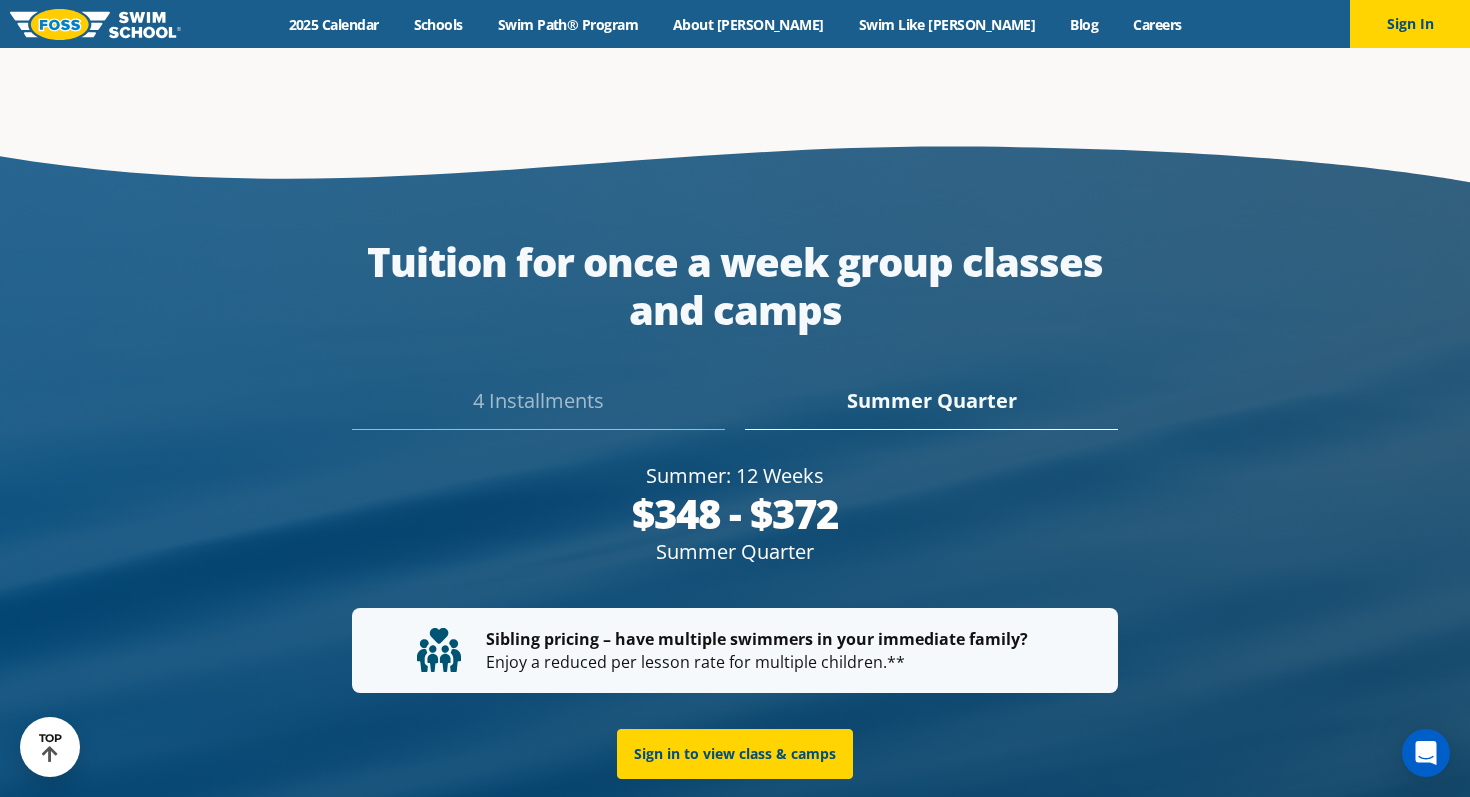 click on "Tuition for once a week group classes and camps
4 Installments
Summer Quarter
Summer: 12 Weeks" at bounding box center [735, 639] 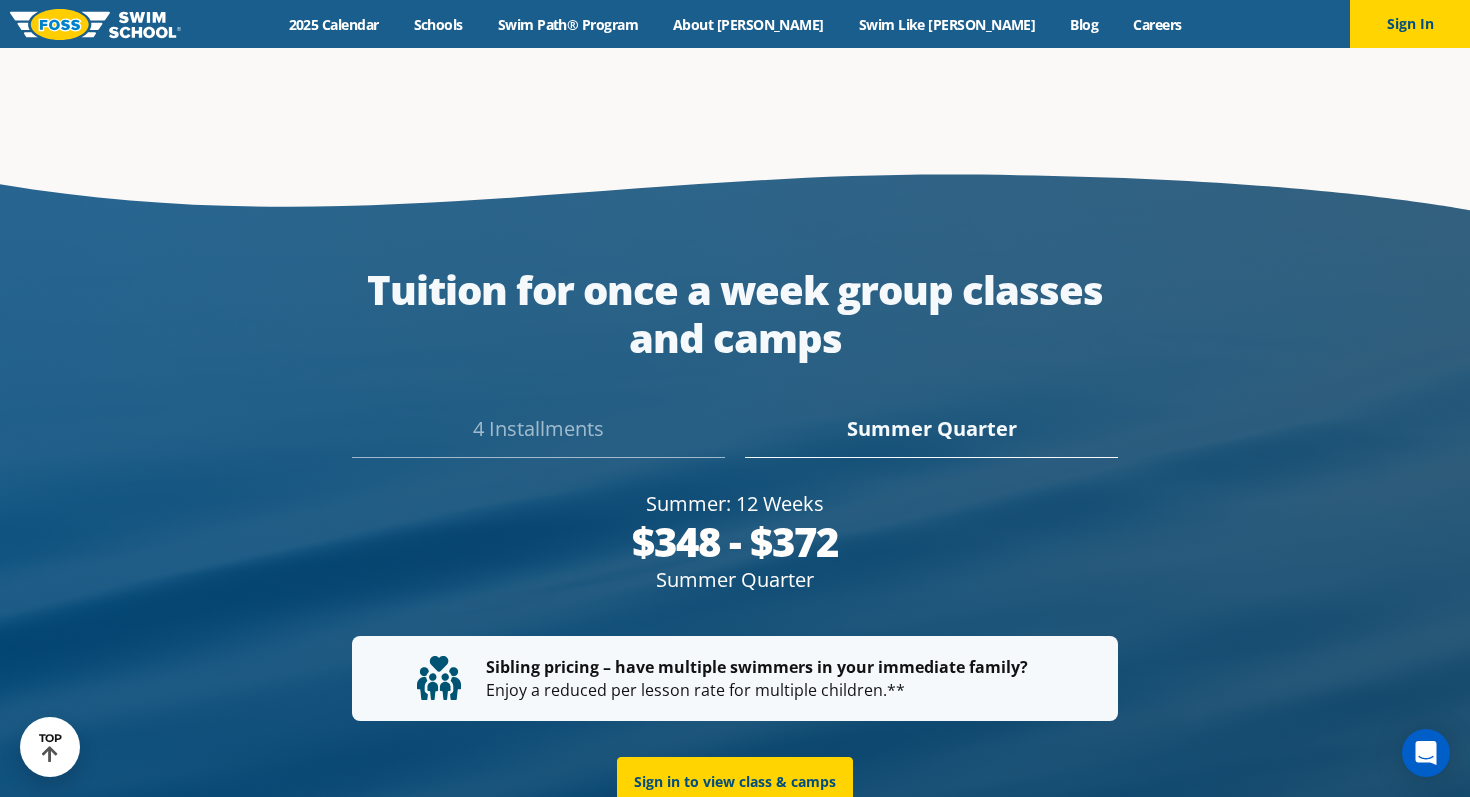 click on "4 Installments" at bounding box center (538, 436) 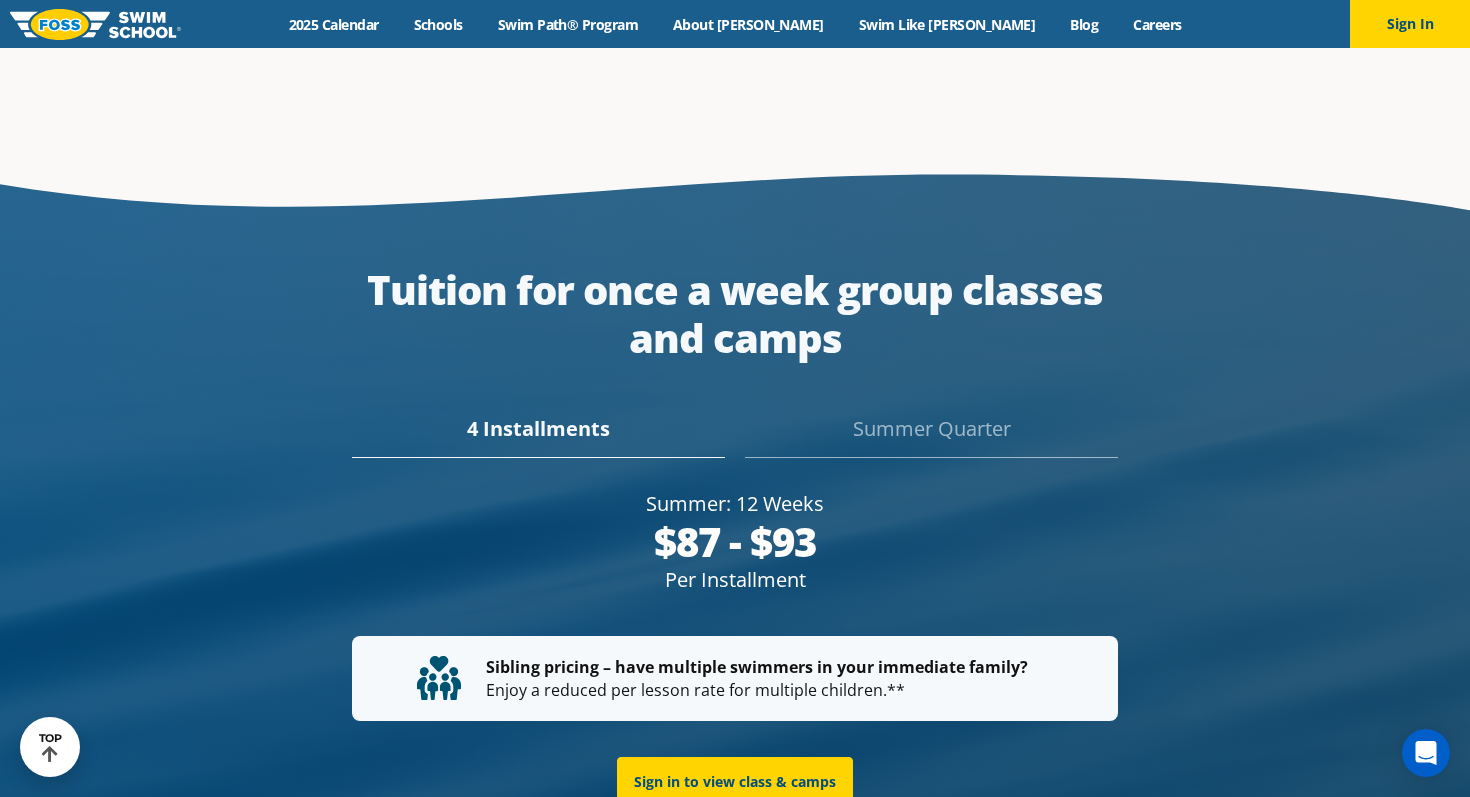 click on "4 Installments
Summer Quarter" at bounding box center (735, 423) 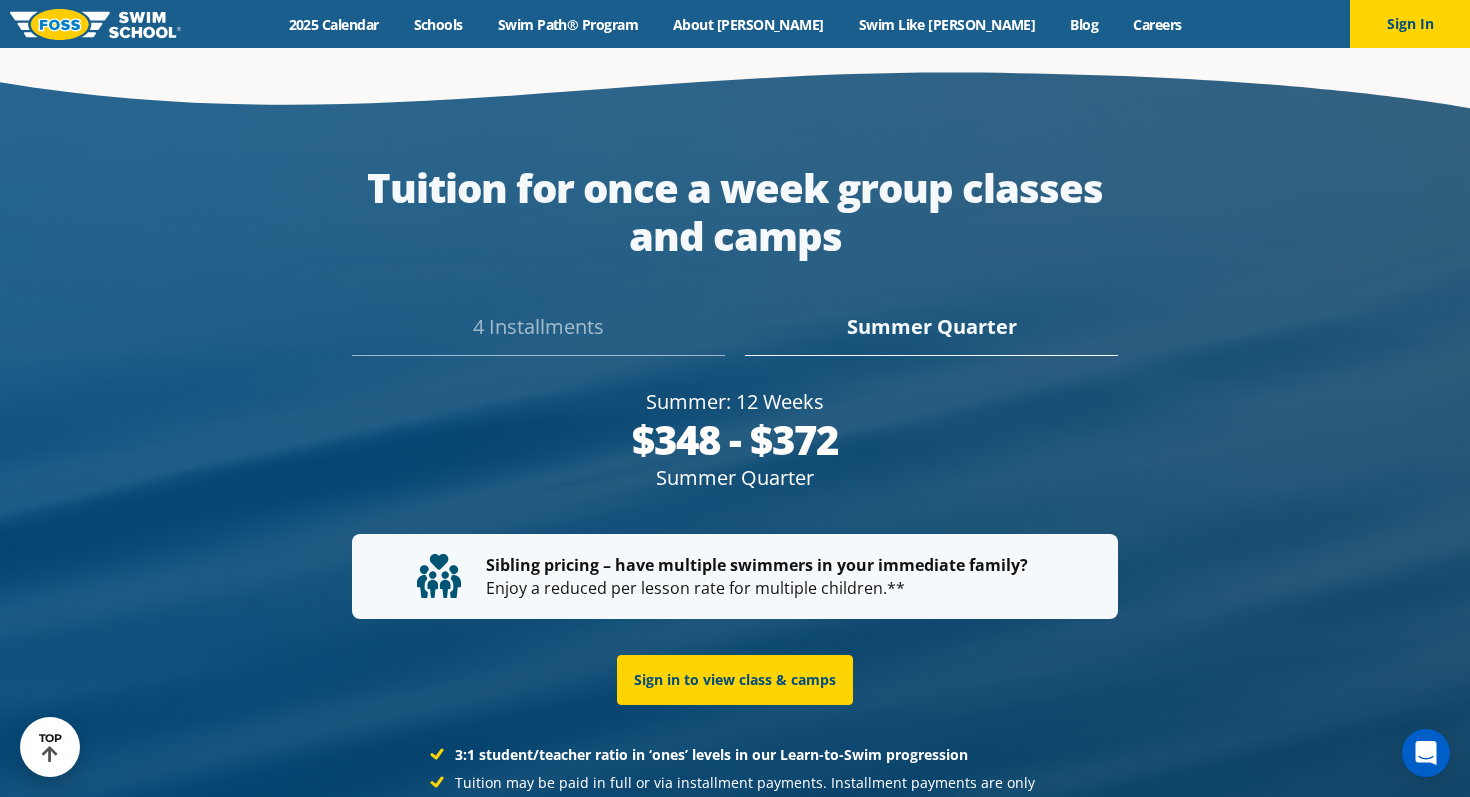 scroll, scrollTop: 3694, scrollLeft: 0, axis: vertical 